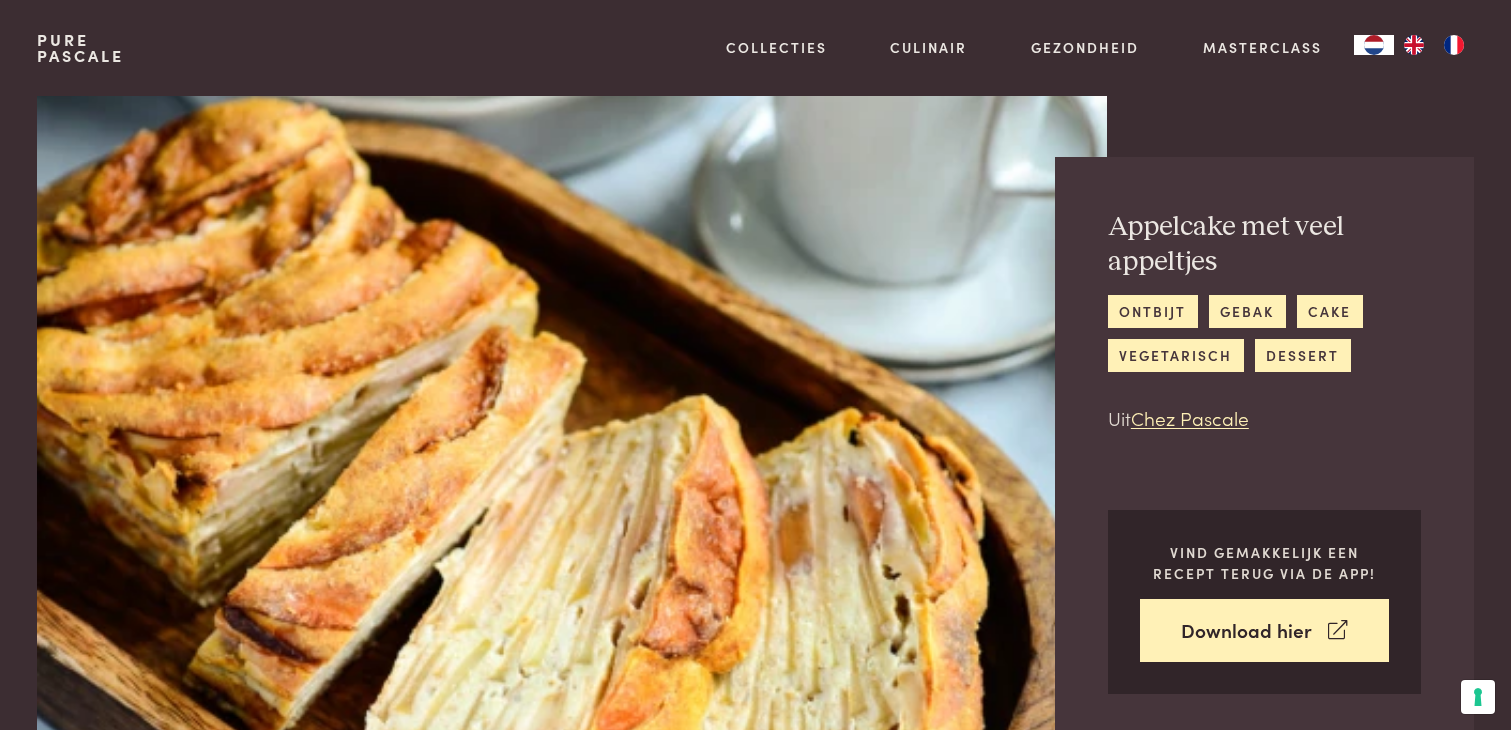 scroll, scrollTop: 0, scrollLeft: 0, axis: both 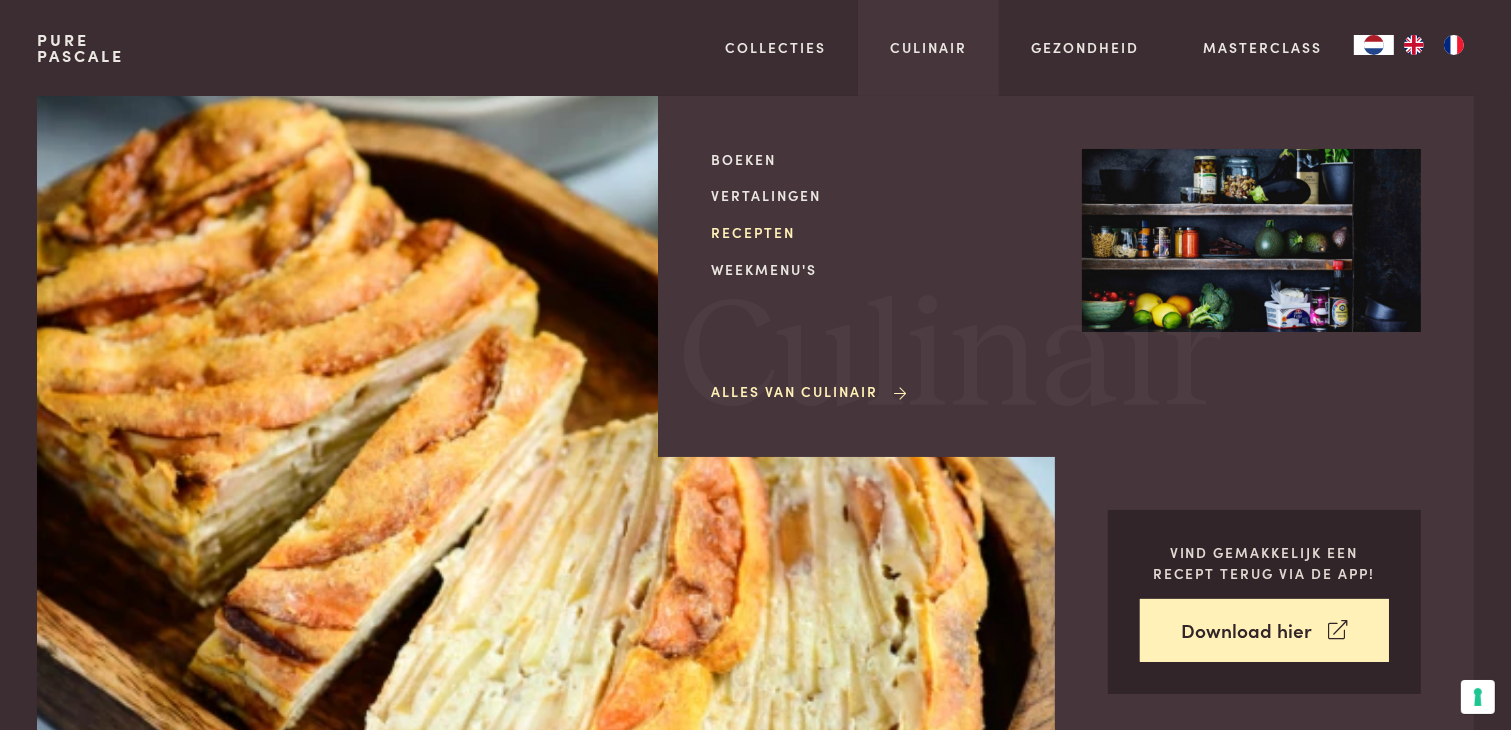 click on "Recepten" at bounding box center [880, 232] 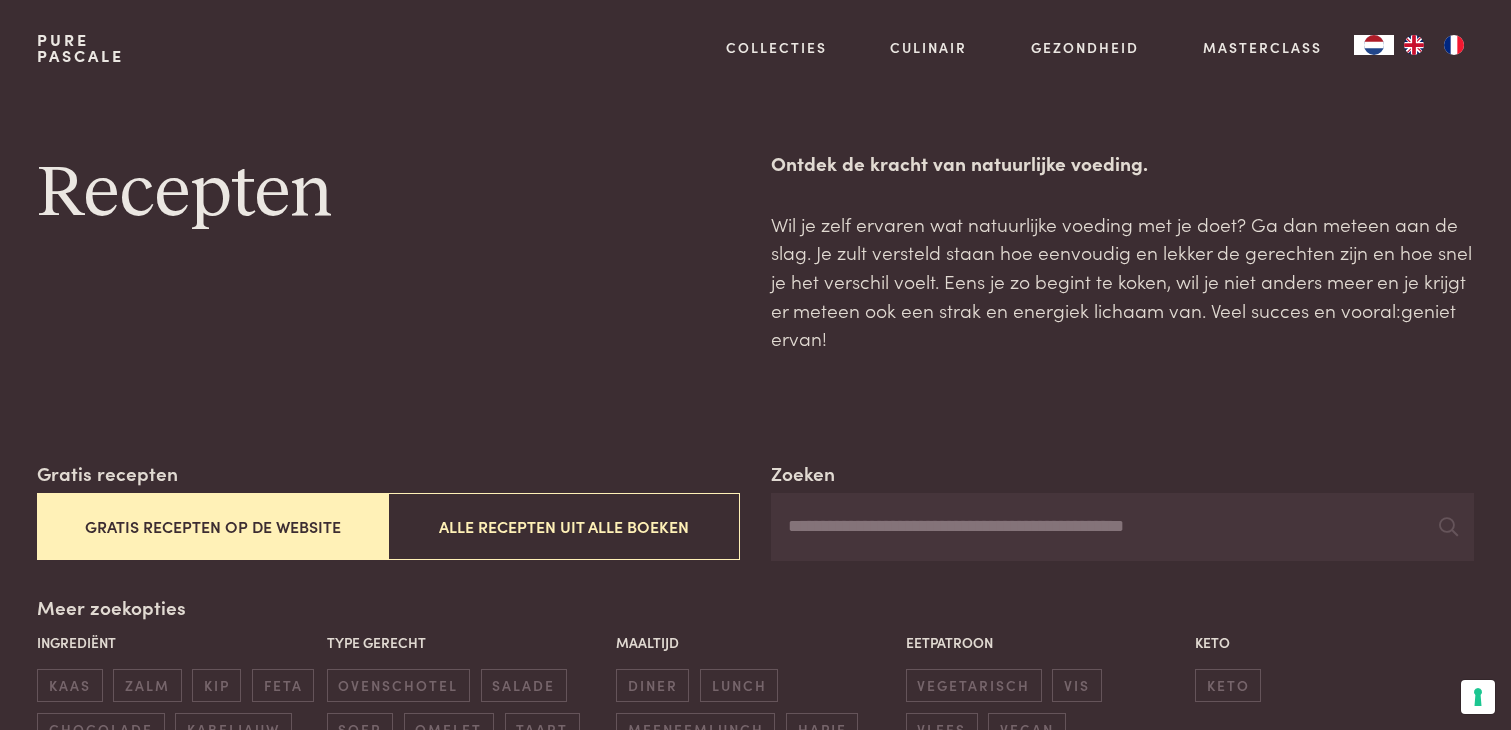 scroll, scrollTop: 0, scrollLeft: 0, axis: both 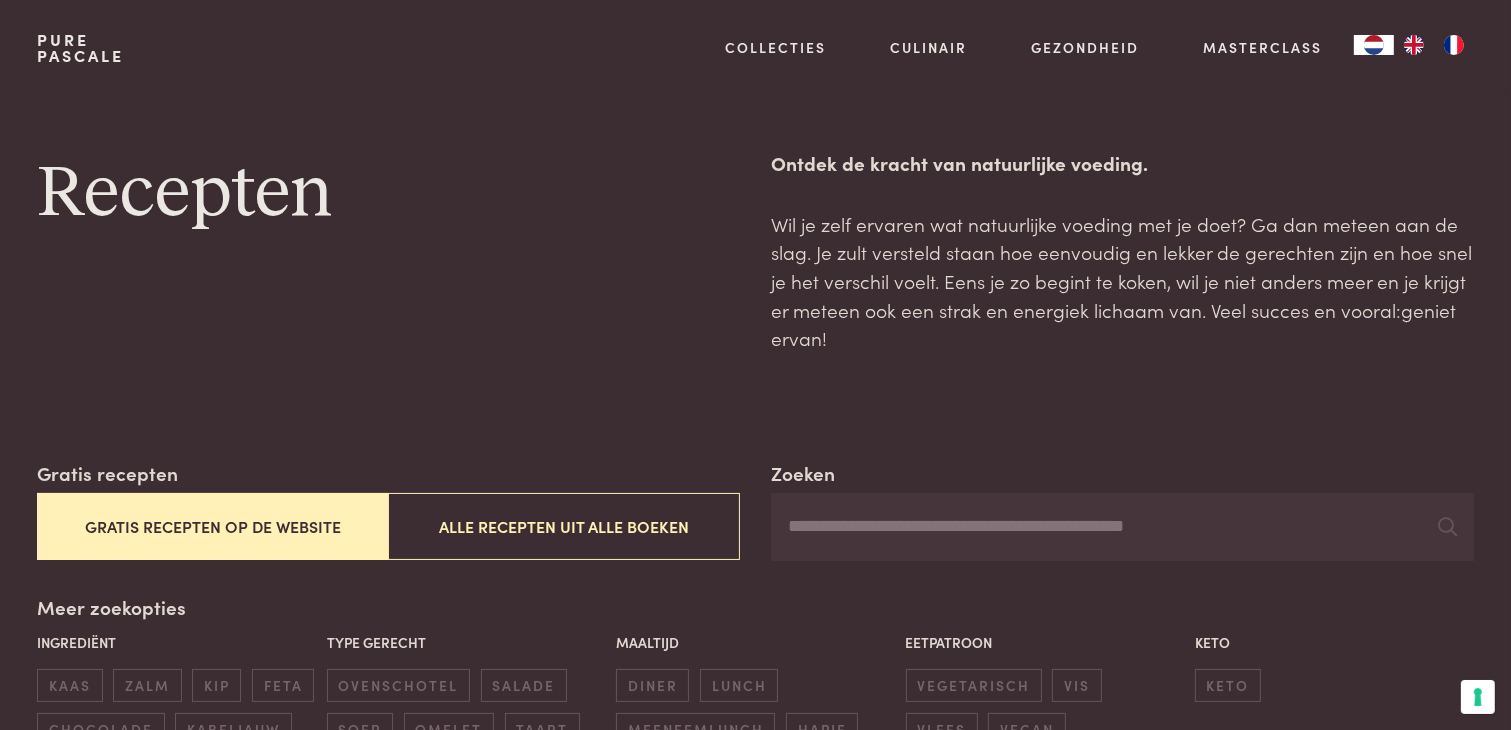 click on "Zoeken" at bounding box center (1122, 527) 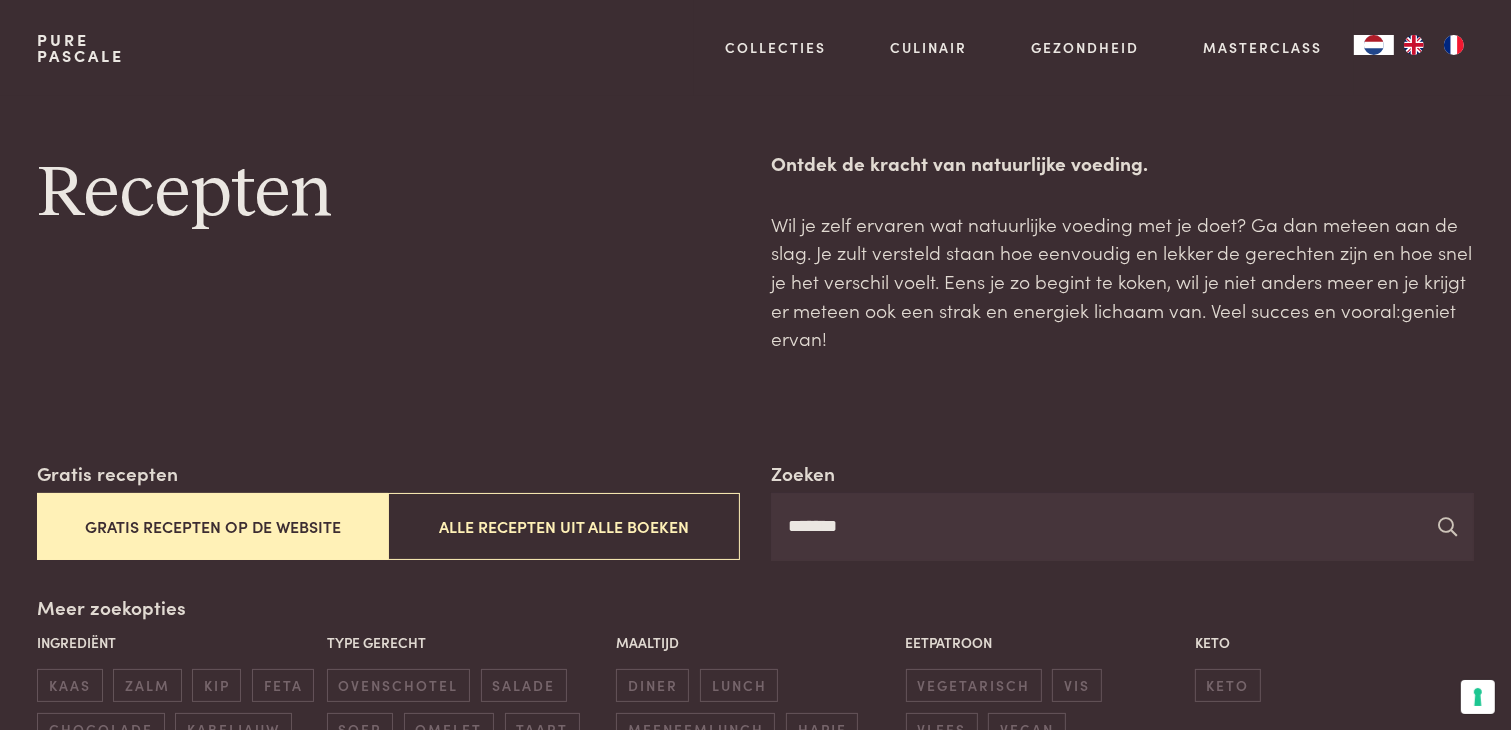 click at bounding box center [1448, 526] 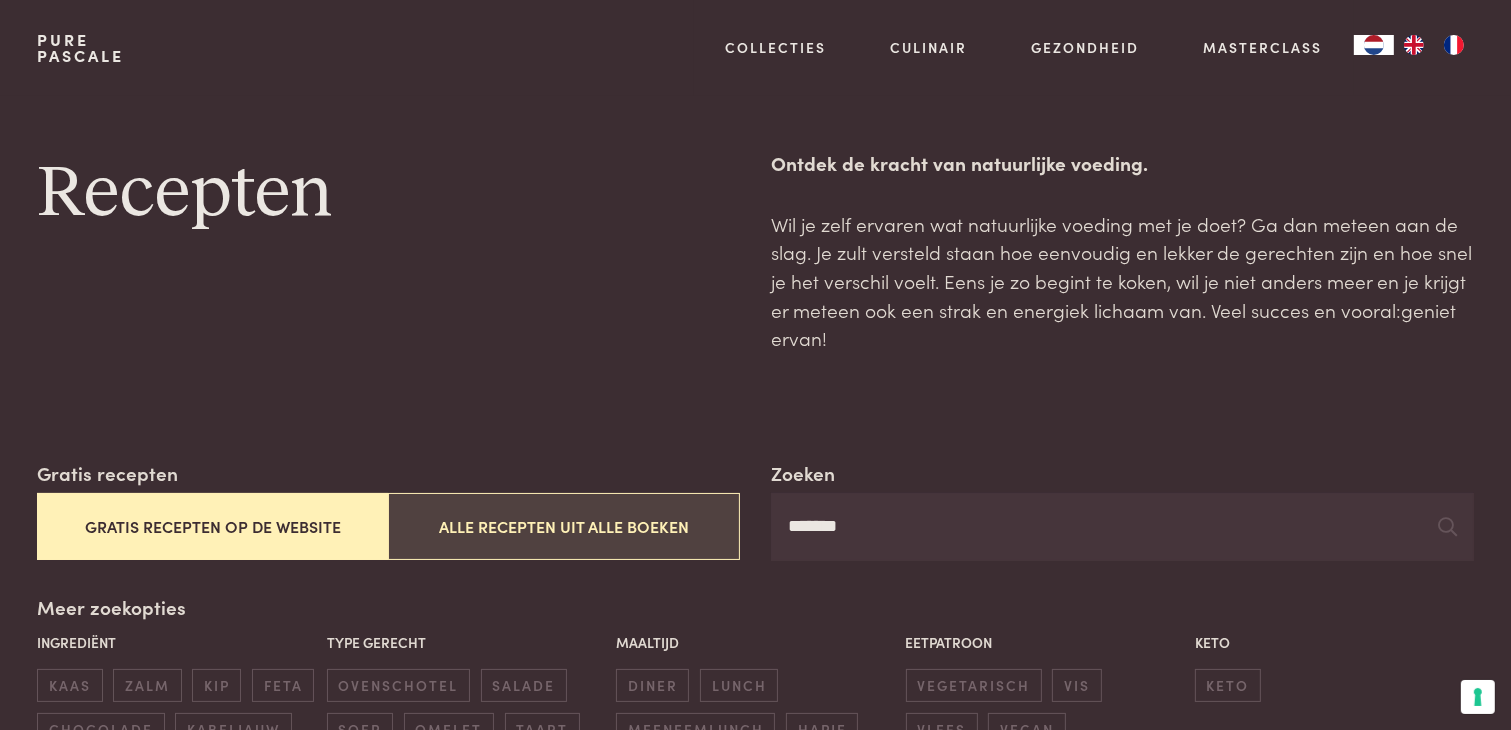 click on "Alle recepten uit alle boeken" at bounding box center (563, 526) 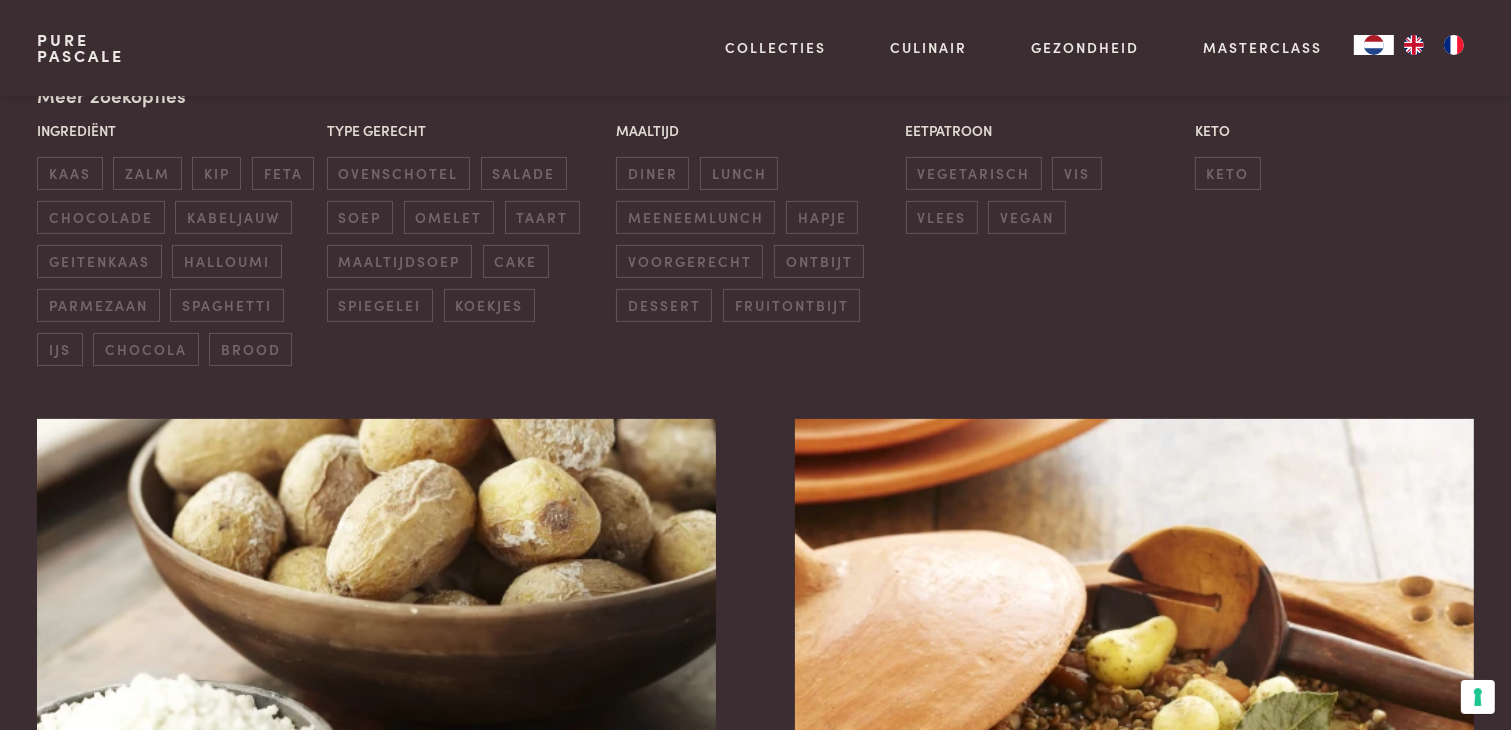 scroll, scrollTop: 159, scrollLeft: 0, axis: vertical 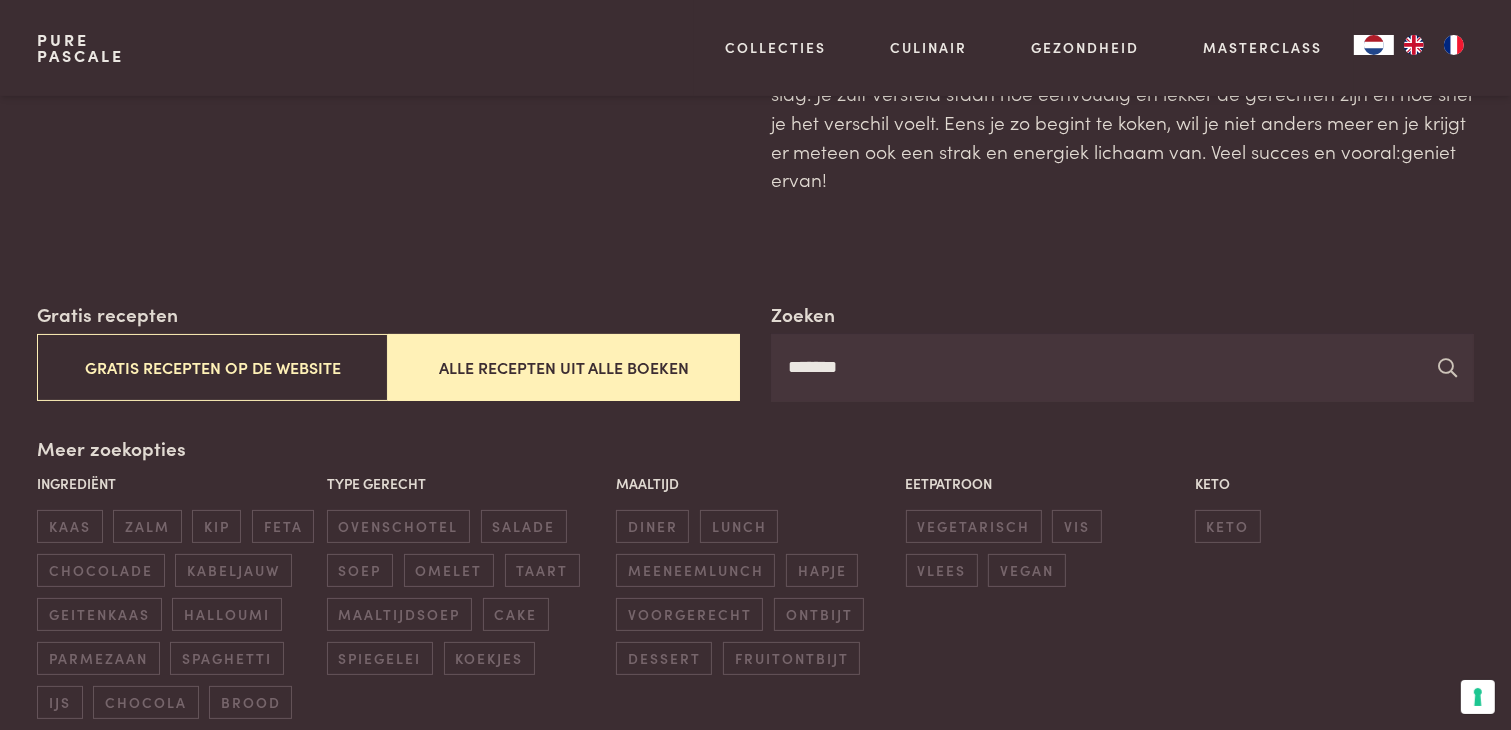 click at bounding box center (1448, 367) 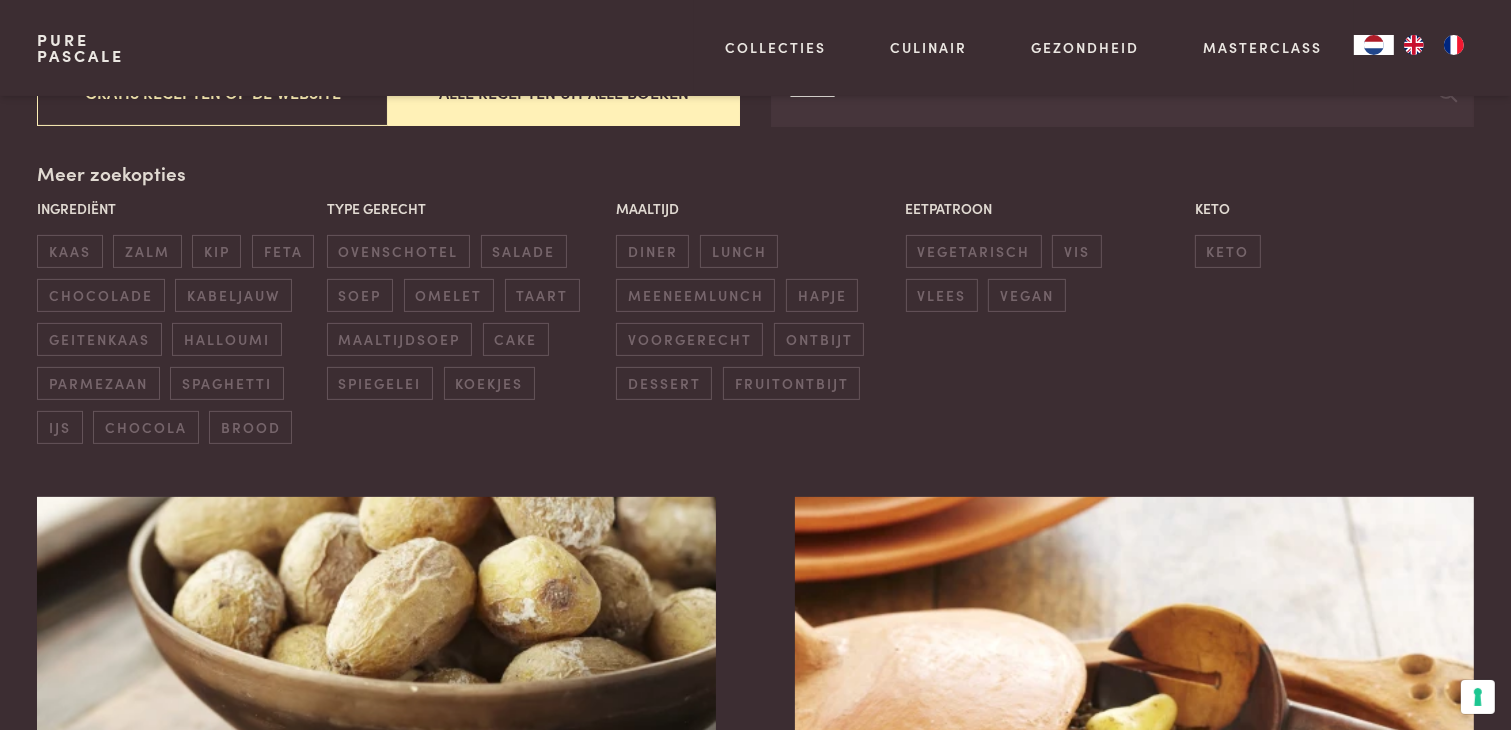 scroll, scrollTop: 459, scrollLeft: 0, axis: vertical 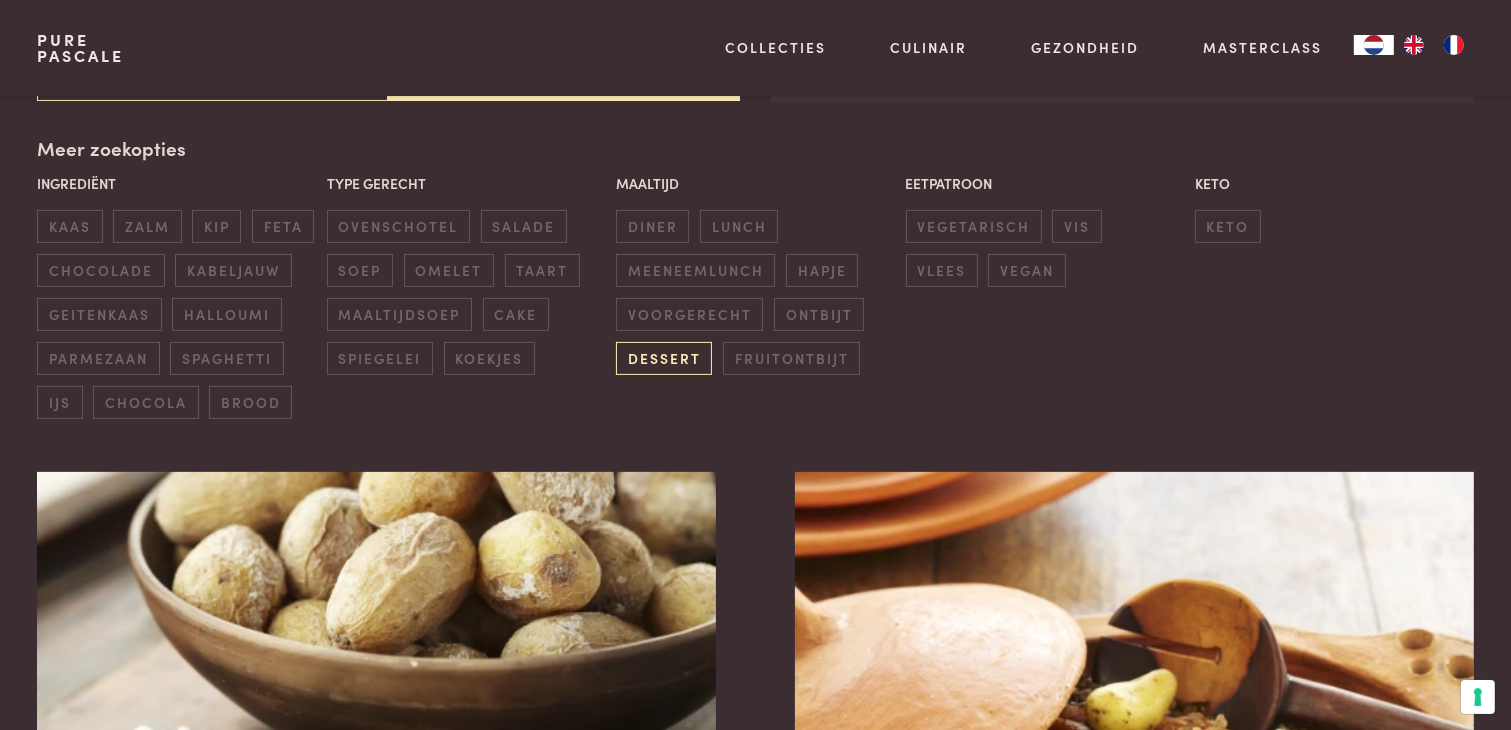 click on "dessert" at bounding box center (664, 358) 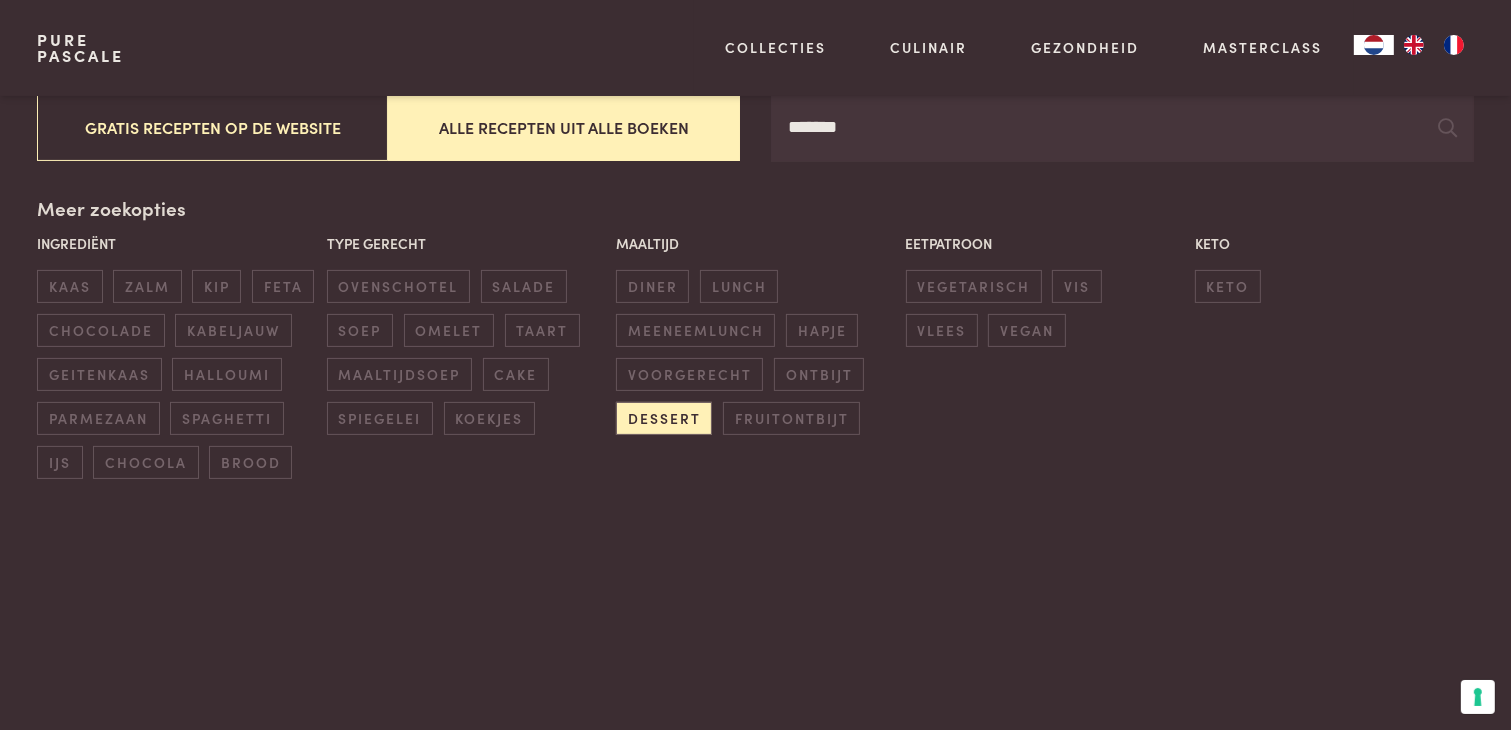 scroll, scrollTop: 400, scrollLeft: 0, axis: vertical 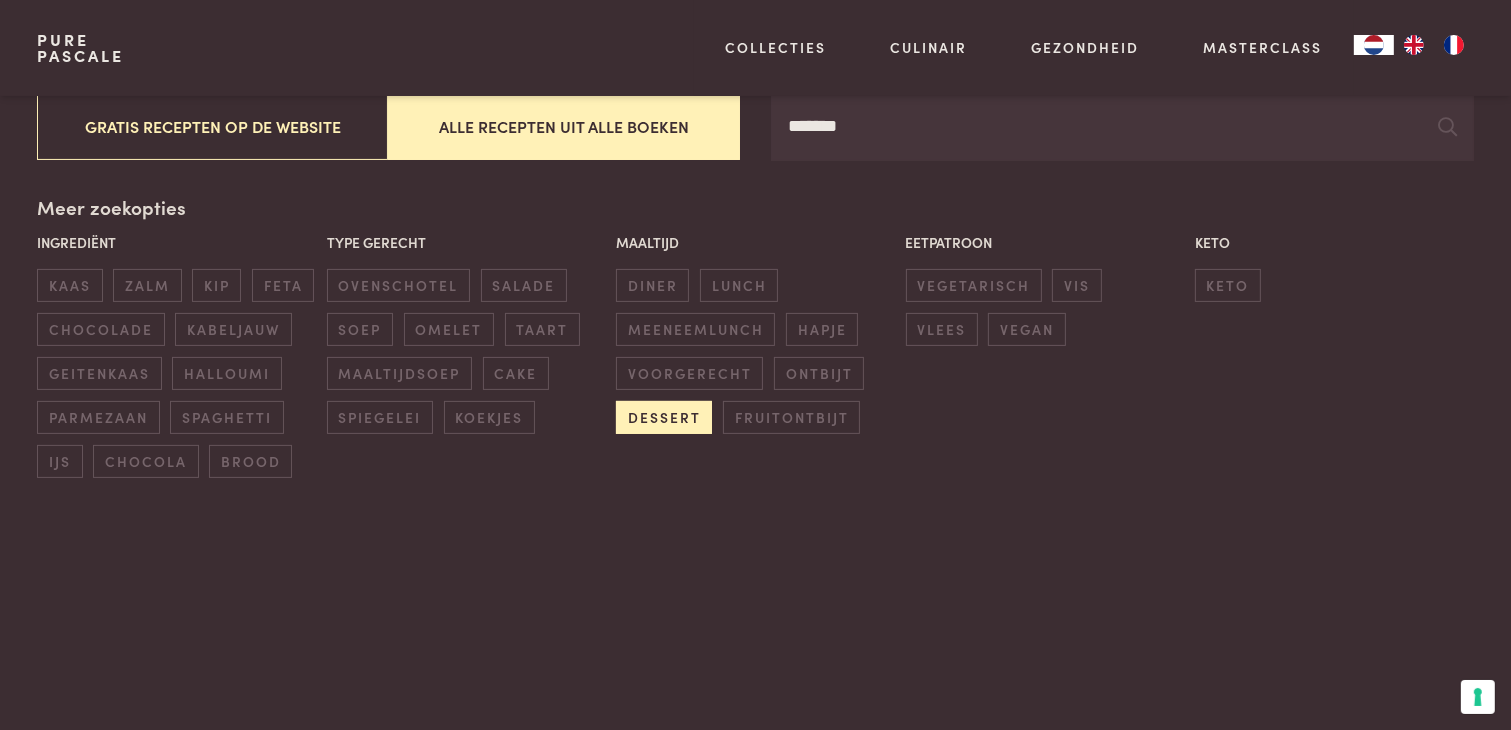 click on "dessert" at bounding box center [664, 417] 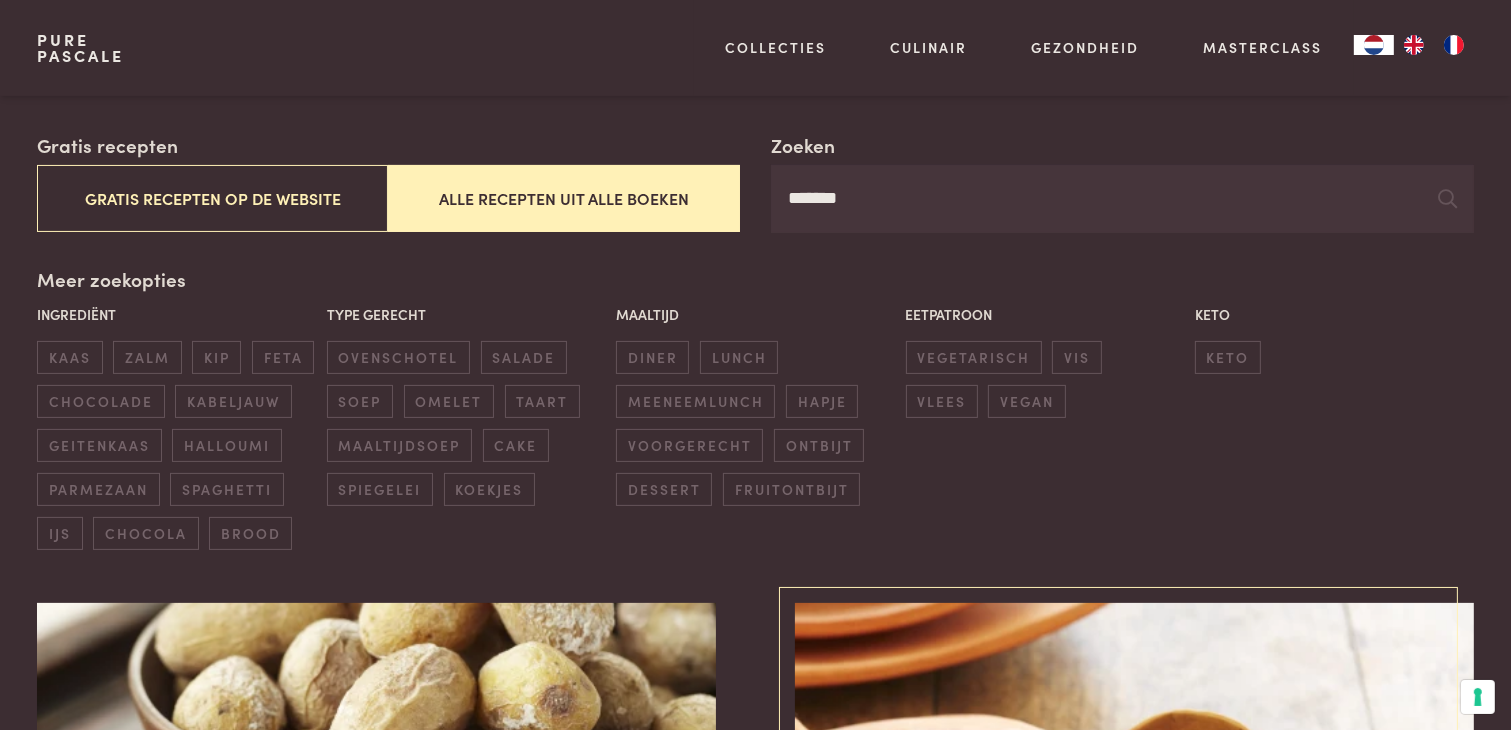 scroll, scrollTop: 0, scrollLeft: 0, axis: both 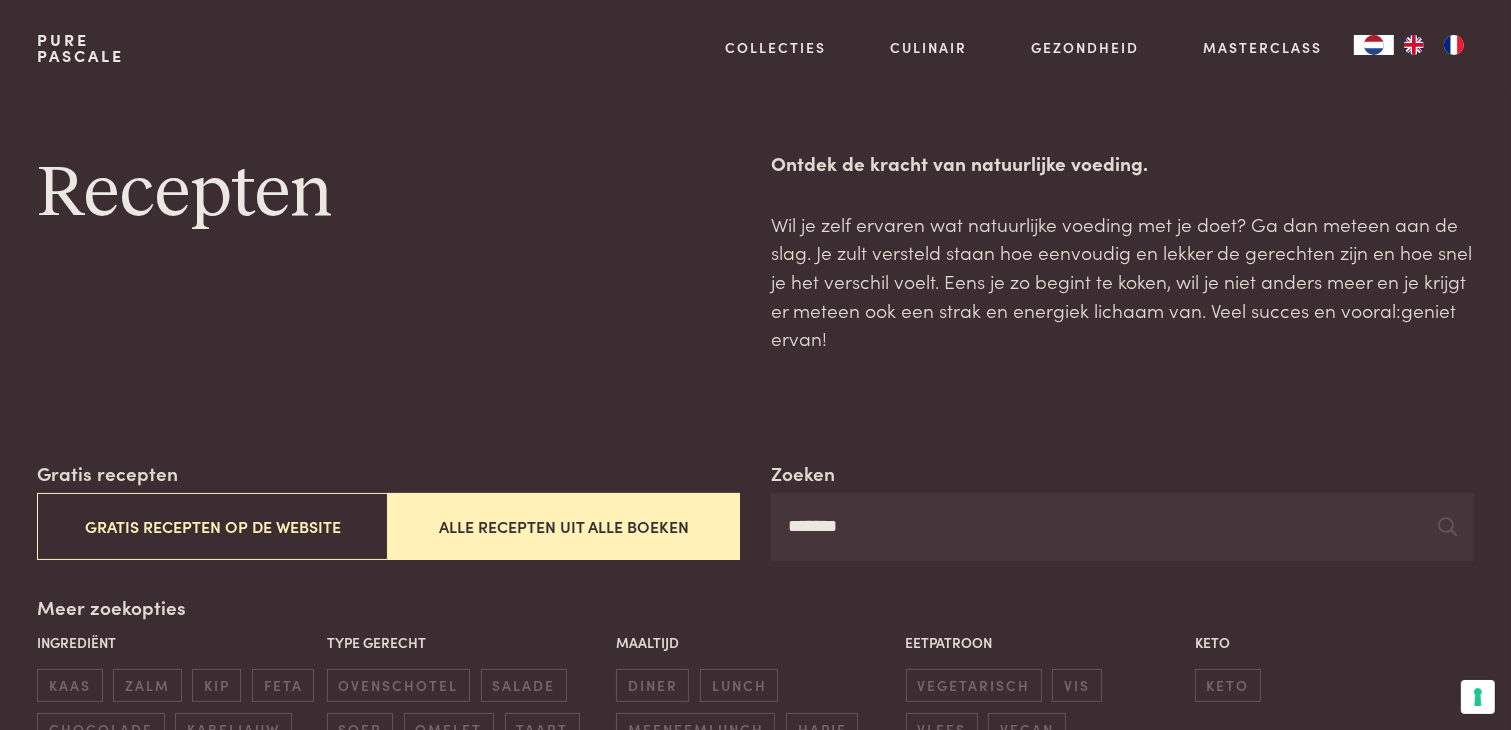click on "*******" at bounding box center [1122, 527] 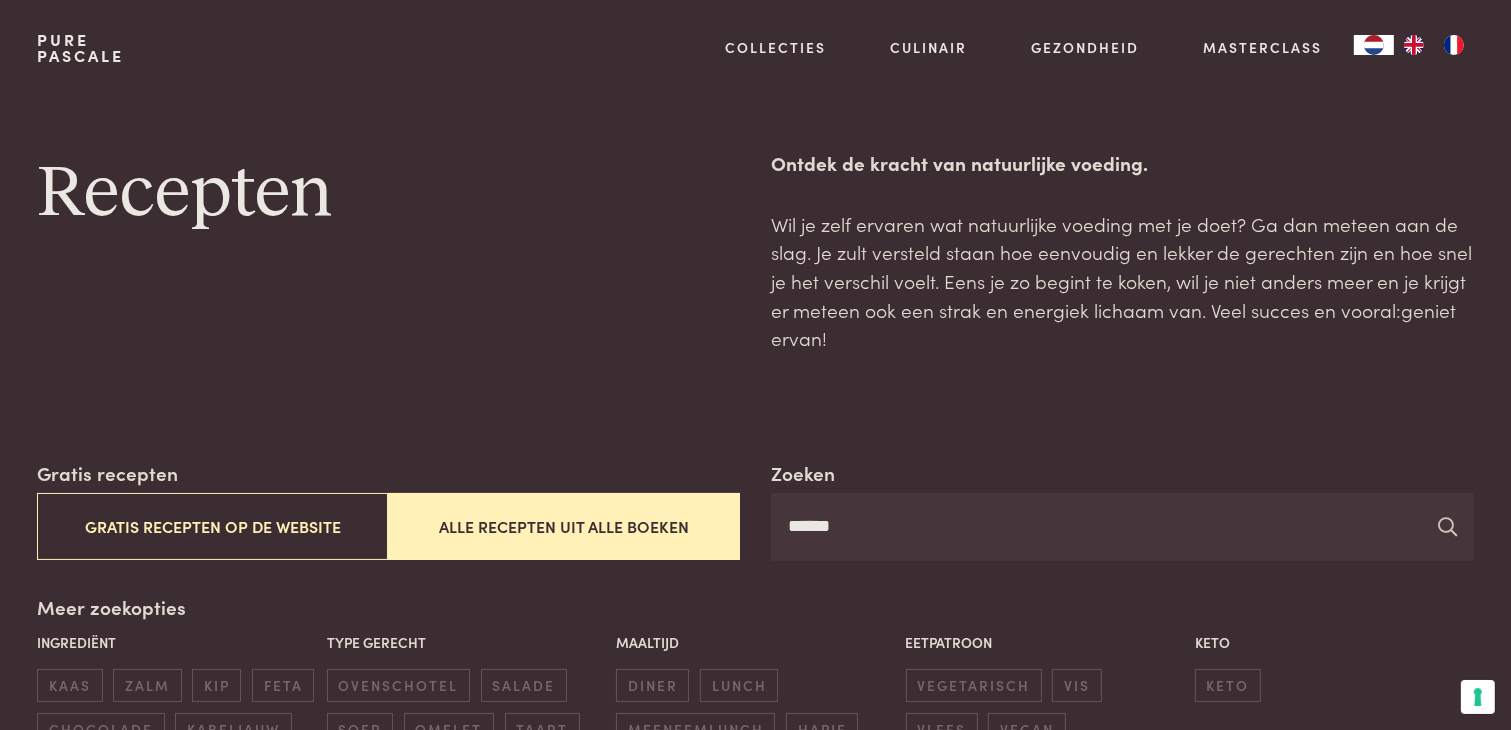 click at bounding box center (1448, 526) 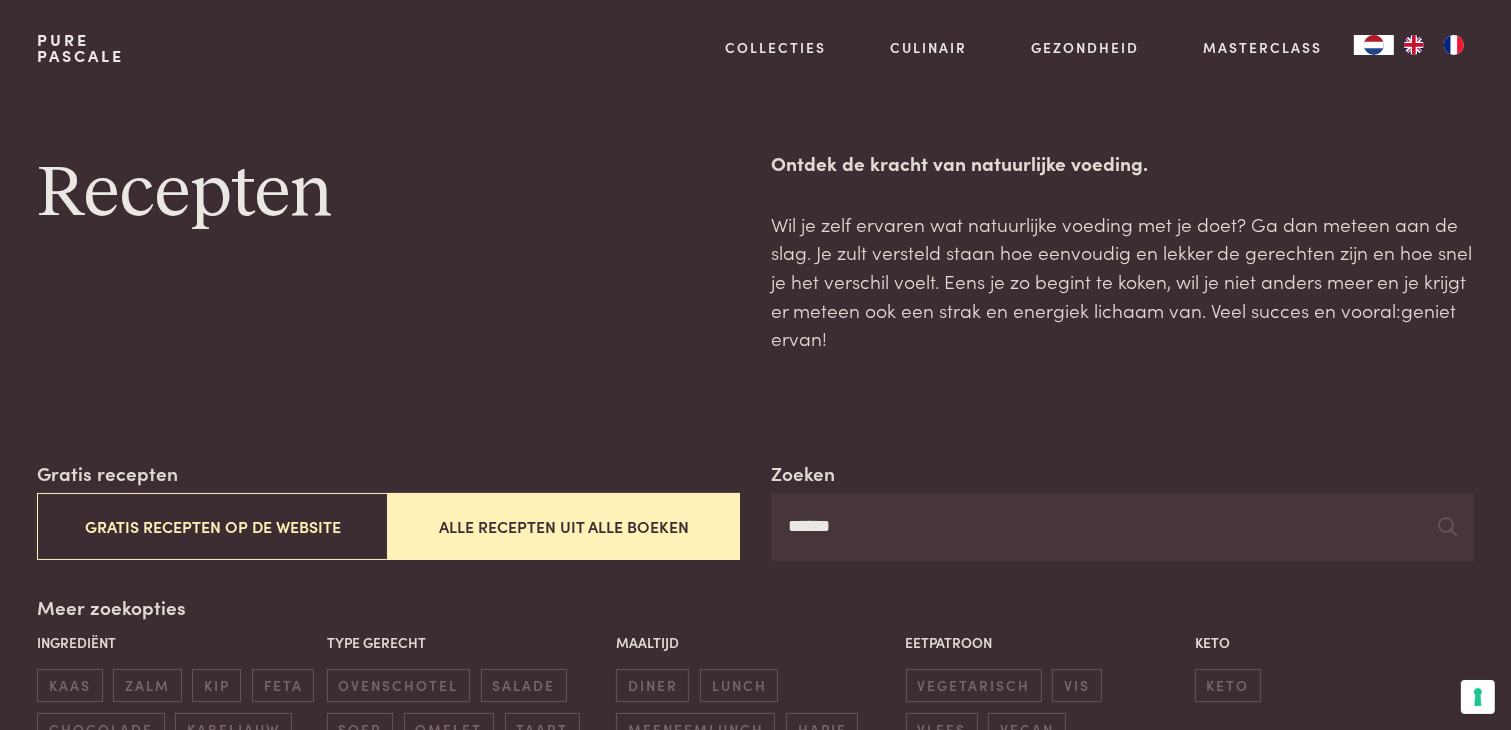 click on "Alle recepten uit alle boeken" at bounding box center [563, 526] 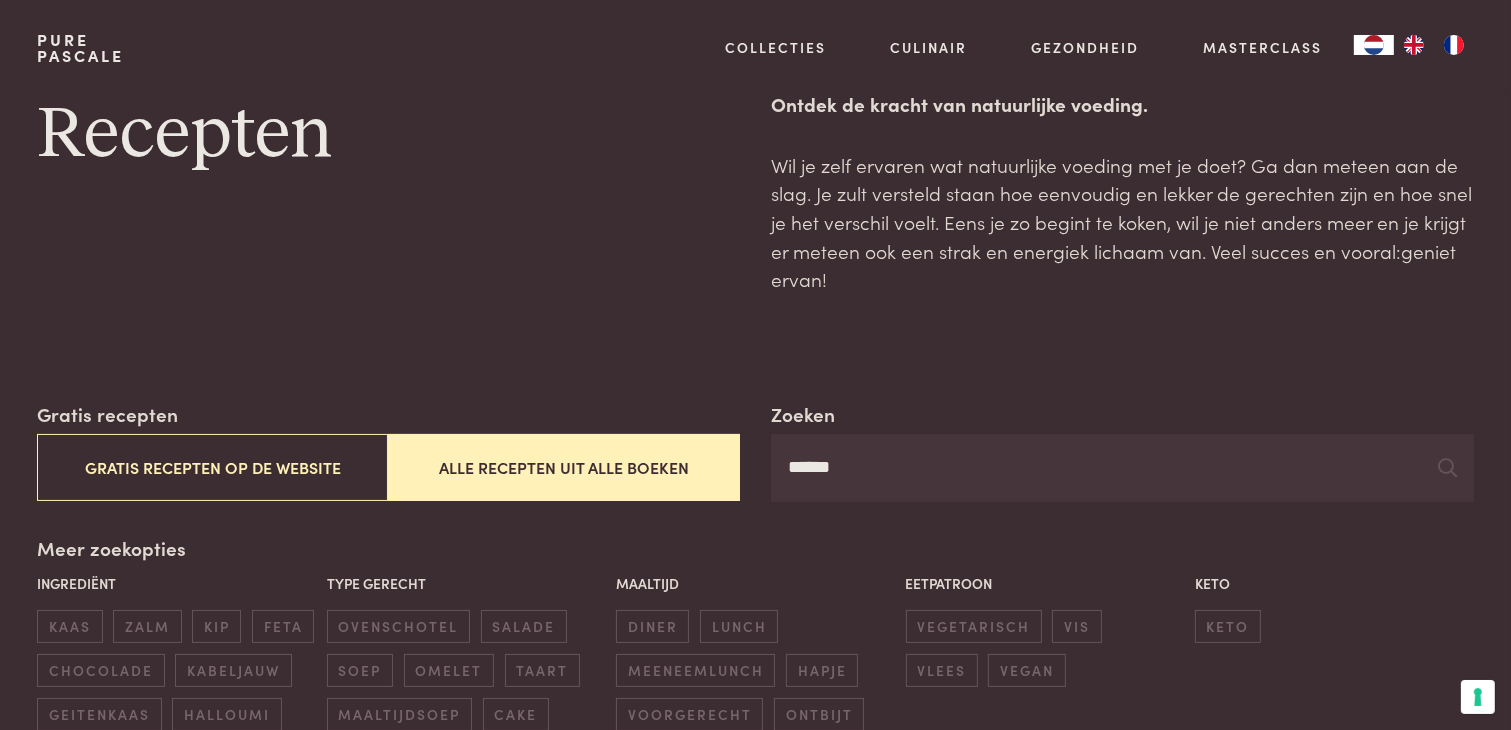 scroll, scrollTop: 0, scrollLeft: 0, axis: both 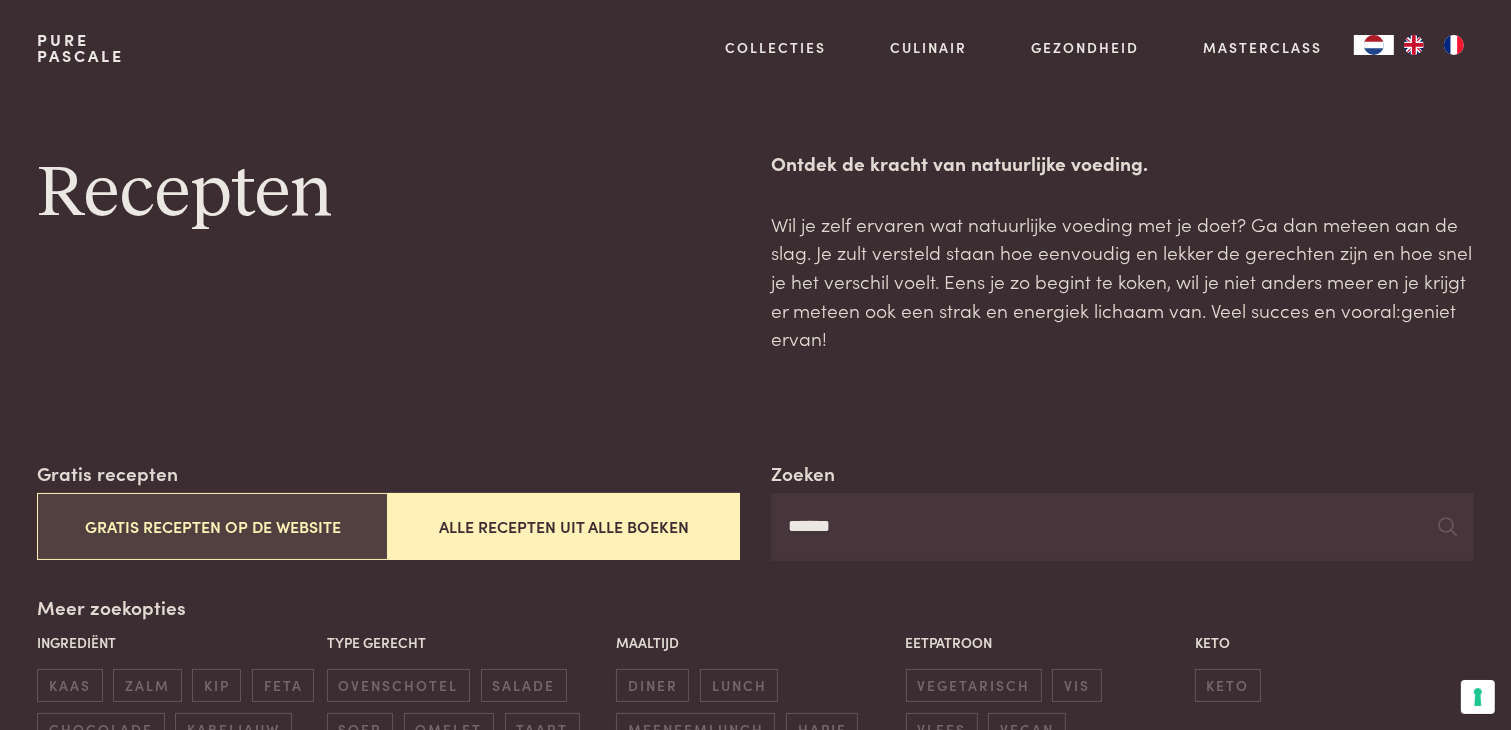 click on "Gratis recepten op de website" at bounding box center (212, 526) 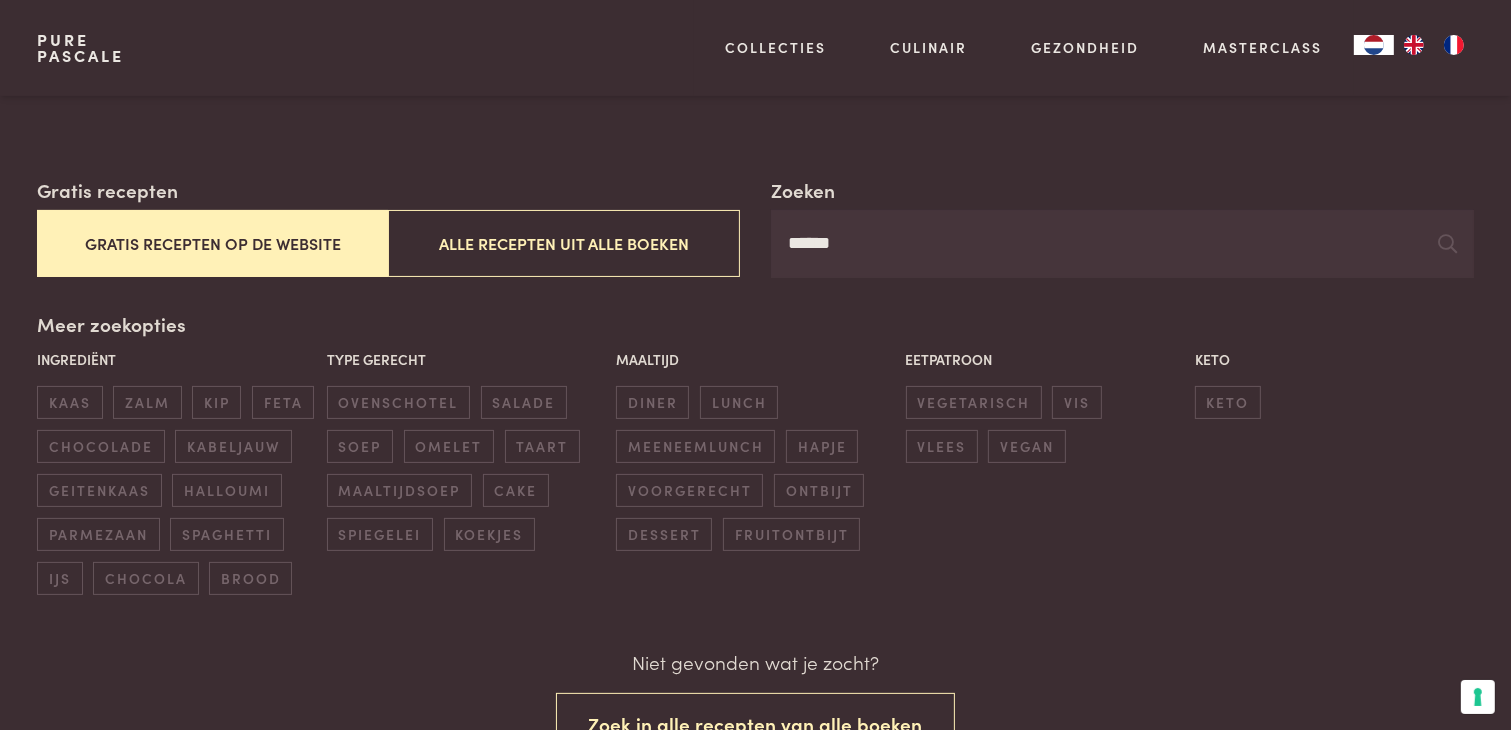 scroll, scrollTop: 0, scrollLeft: 0, axis: both 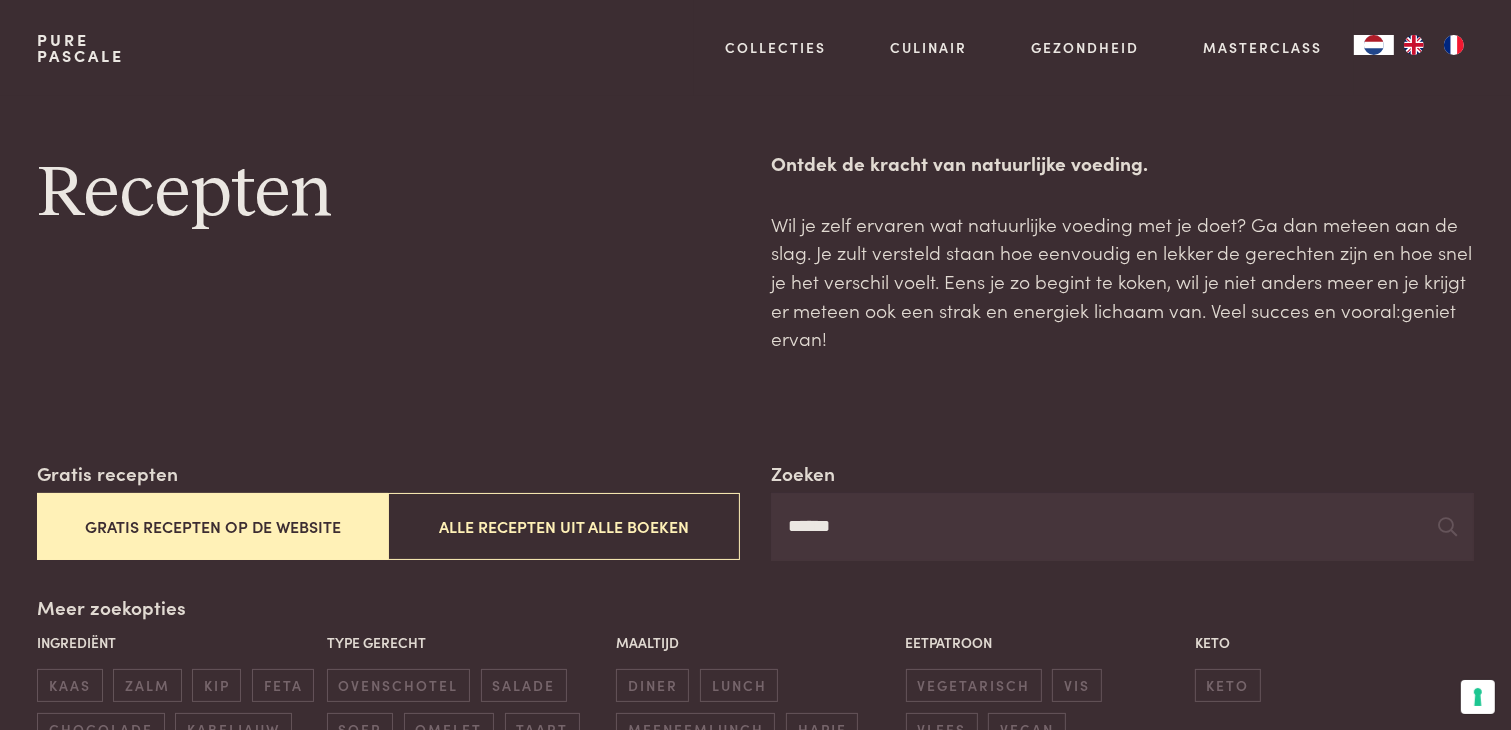 click on "******" at bounding box center [1122, 527] 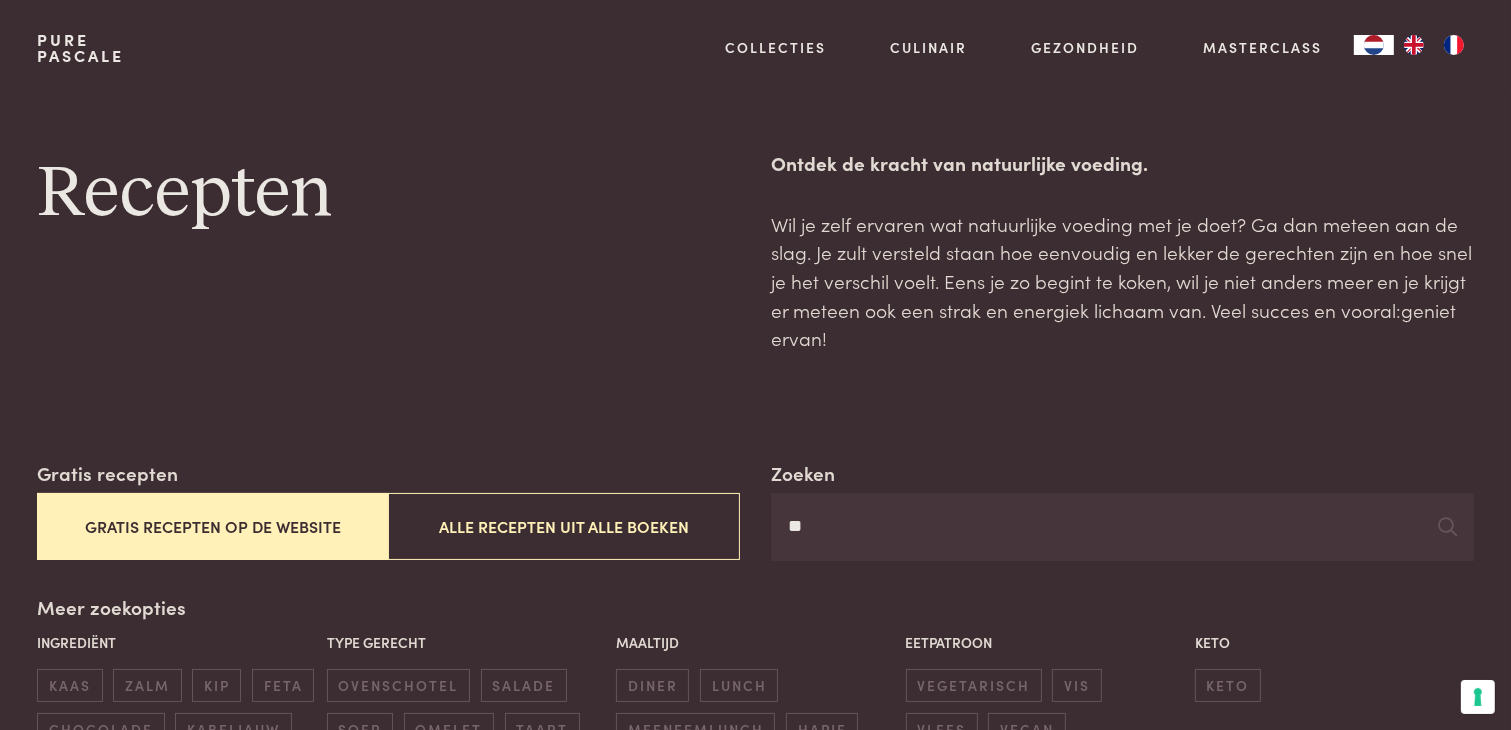 type on "*" 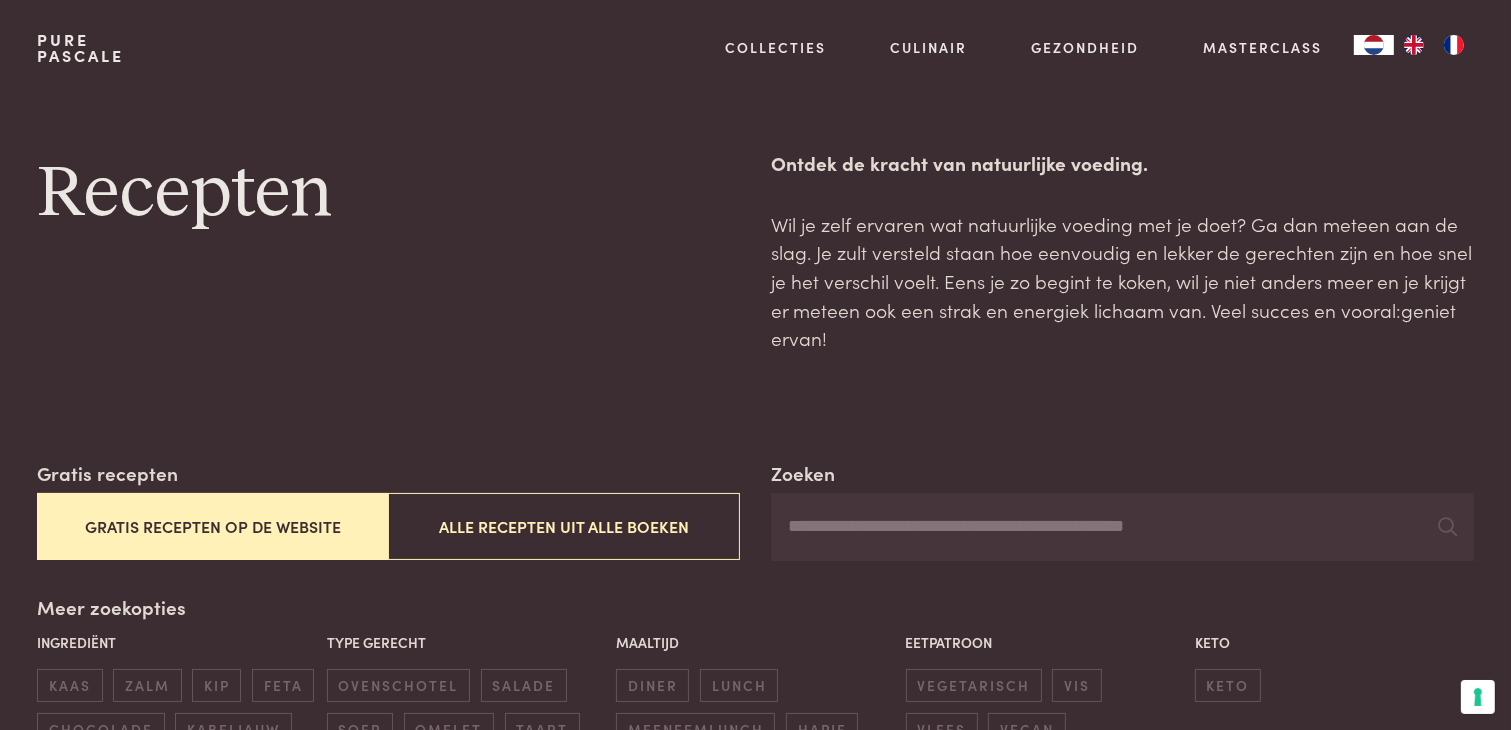 type 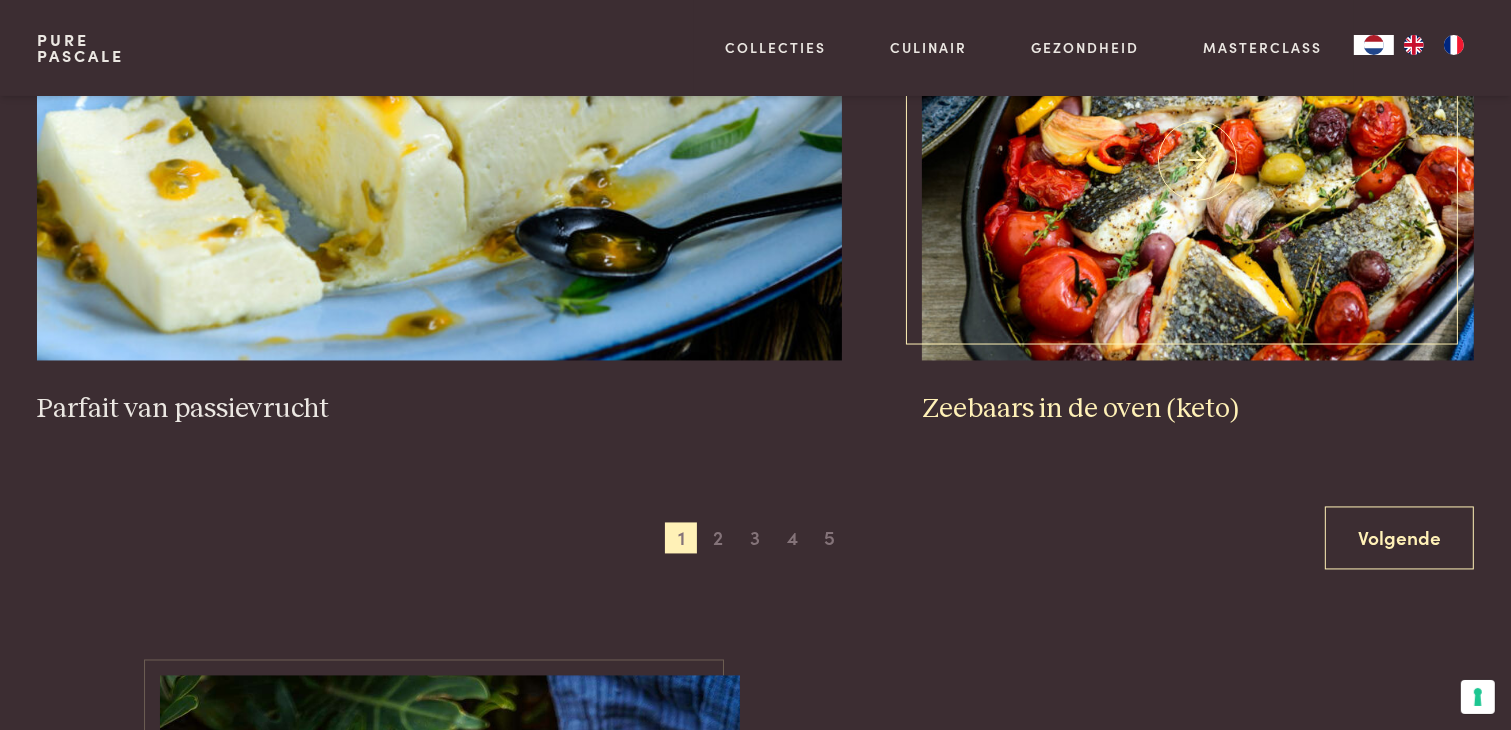 scroll, scrollTop: 3758, scrollLeft: 0, axis: vertical 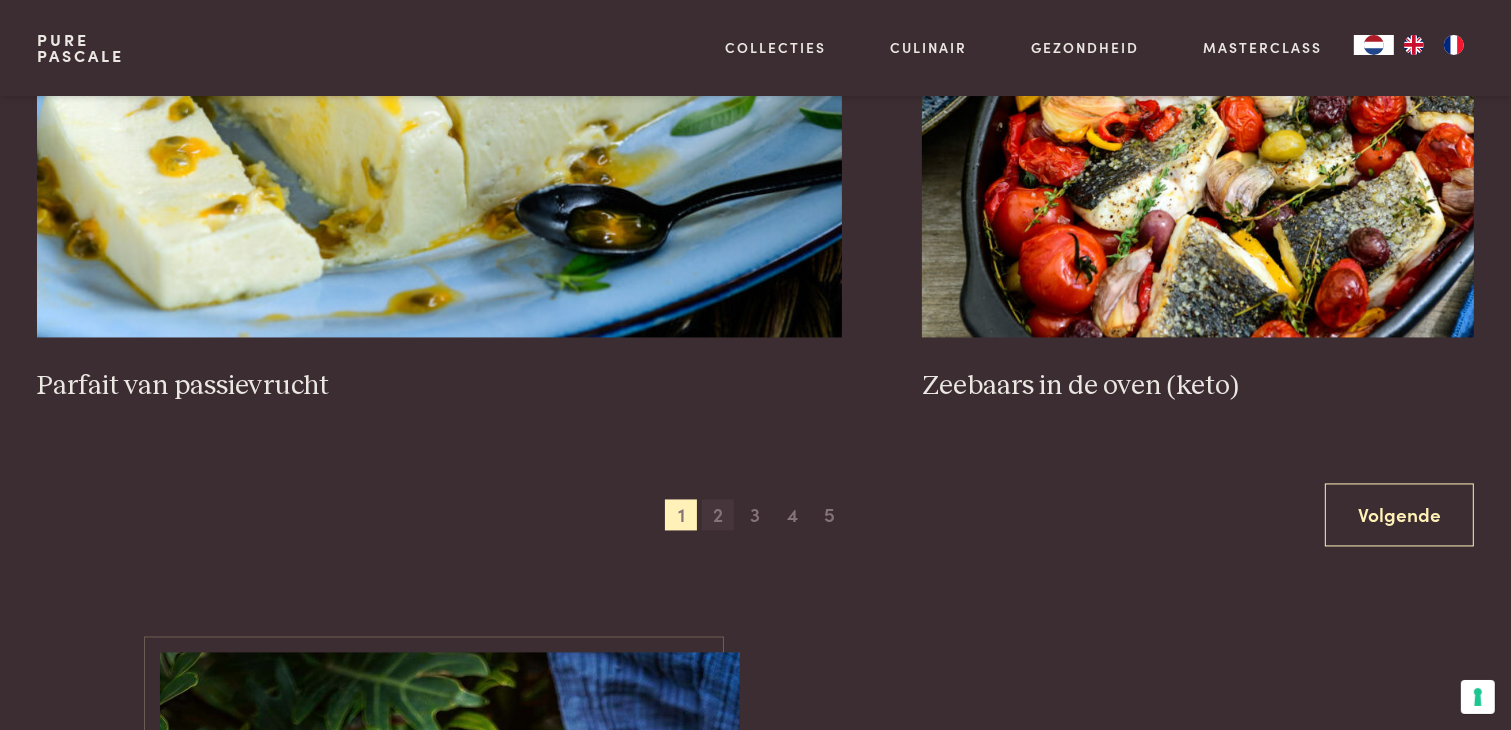 click on "2" at bounding box center [718, 516] 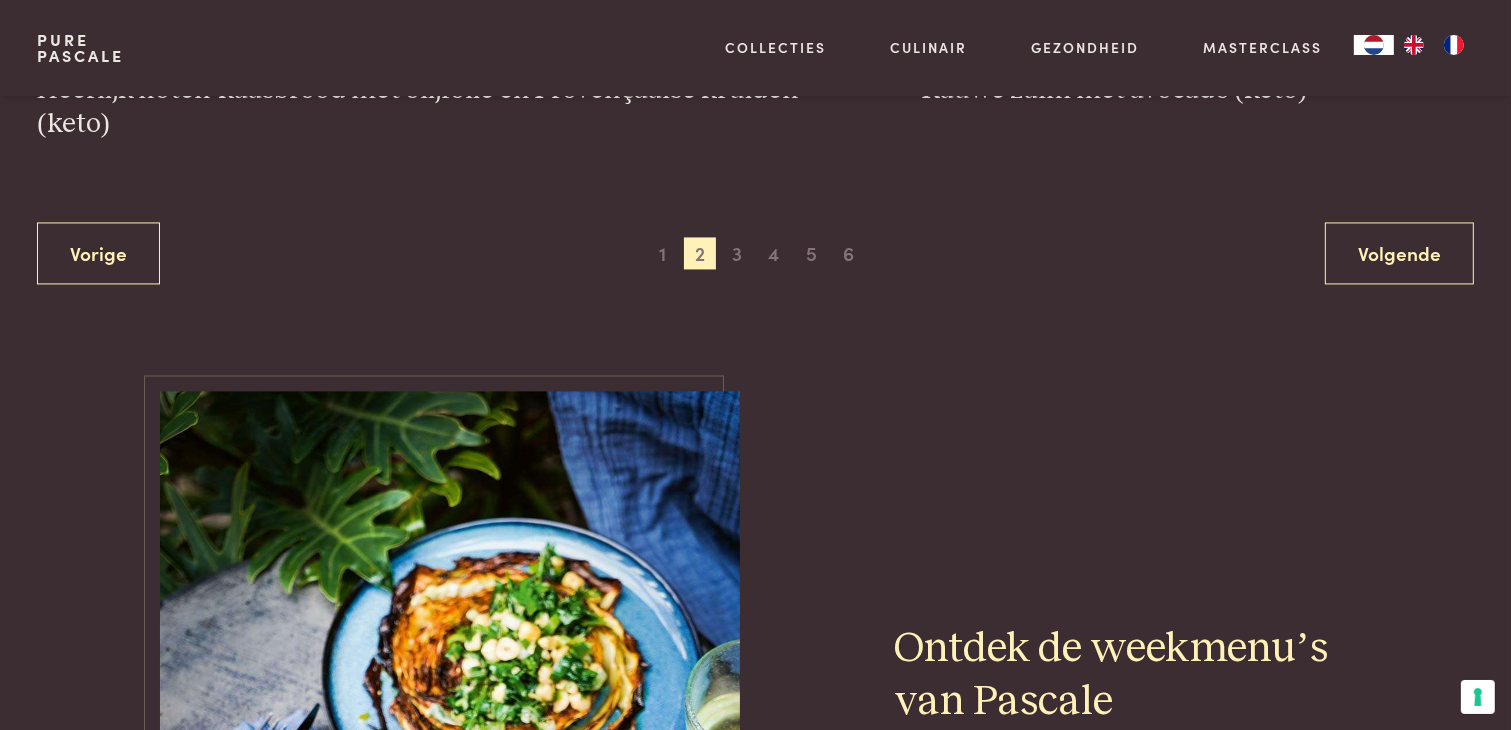 scroll, scrollTop: 4059, scrollLeft: 0, axis: vertical 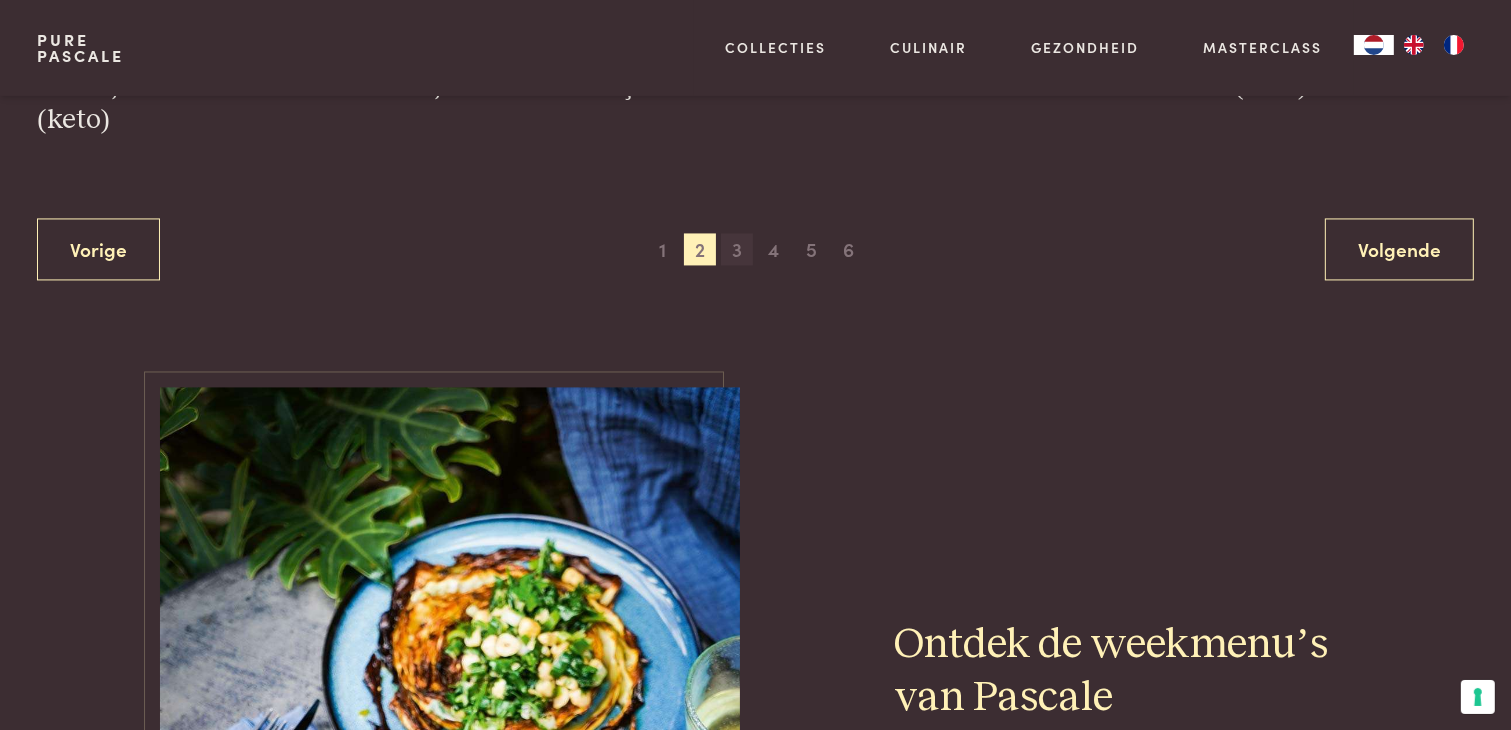 click on "3" at bounding box center (737, 249) 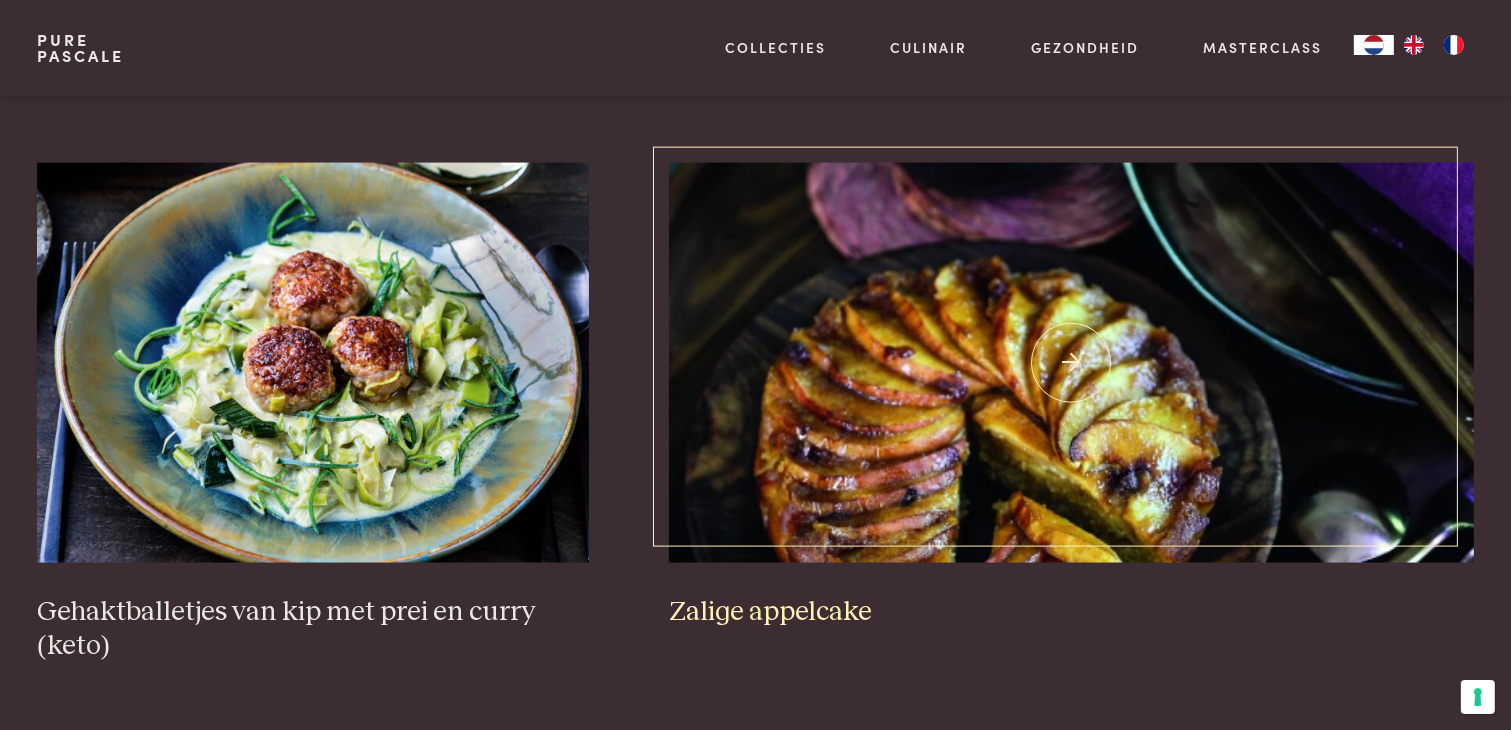 scroll, scrollTop: 3059, scrollLeft: 0, axis: vertical 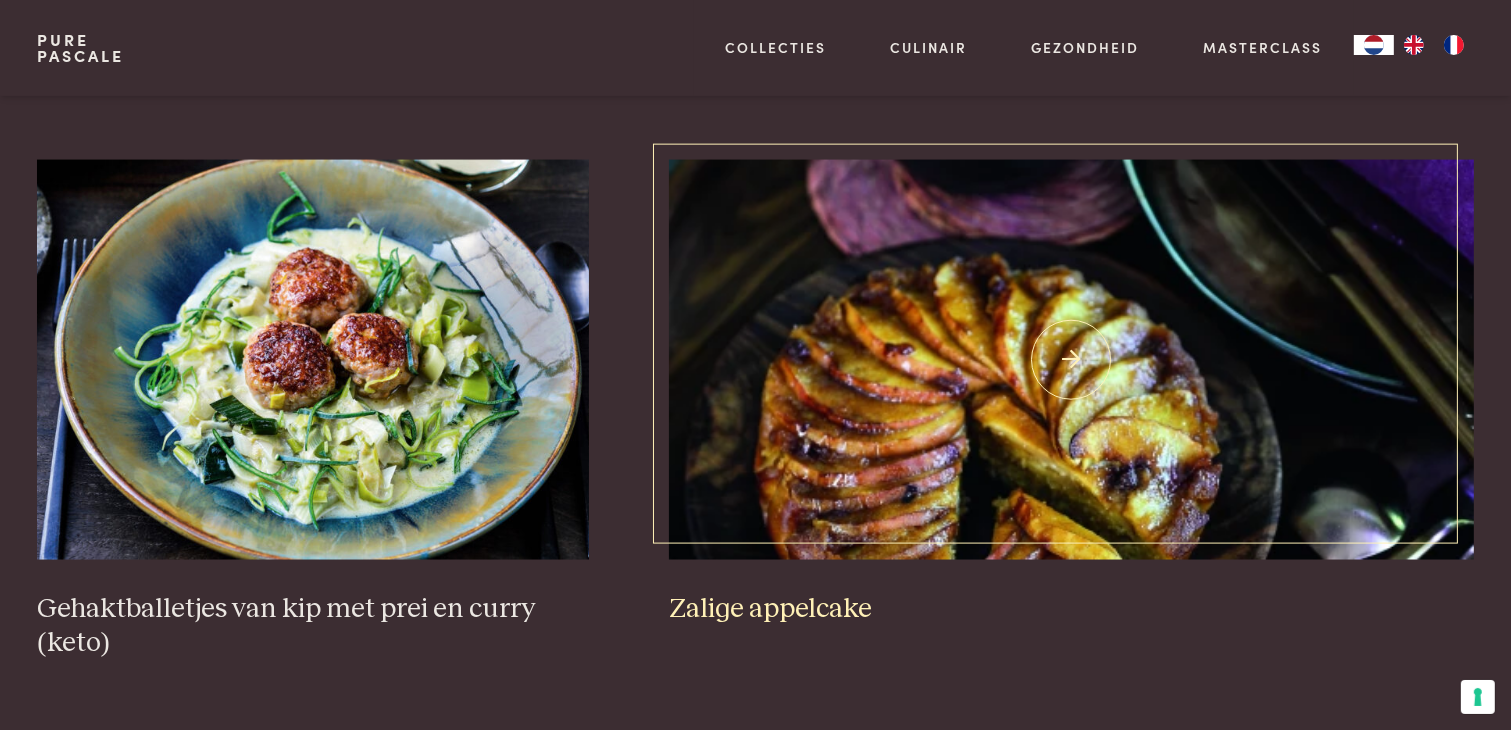 click at bounding box center (1071, 360) 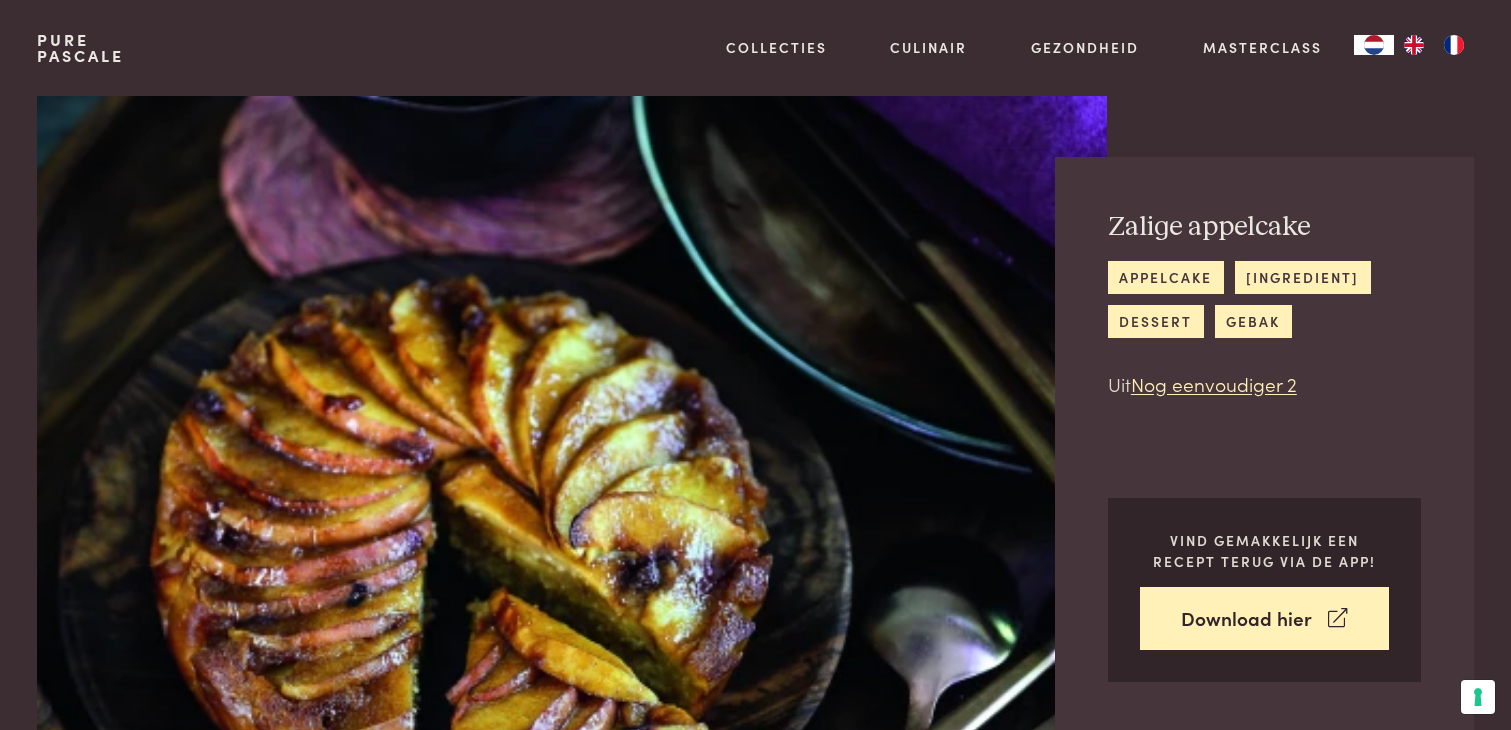 scroll, scrollTop: 0, scrollLeft: 0, axis: both 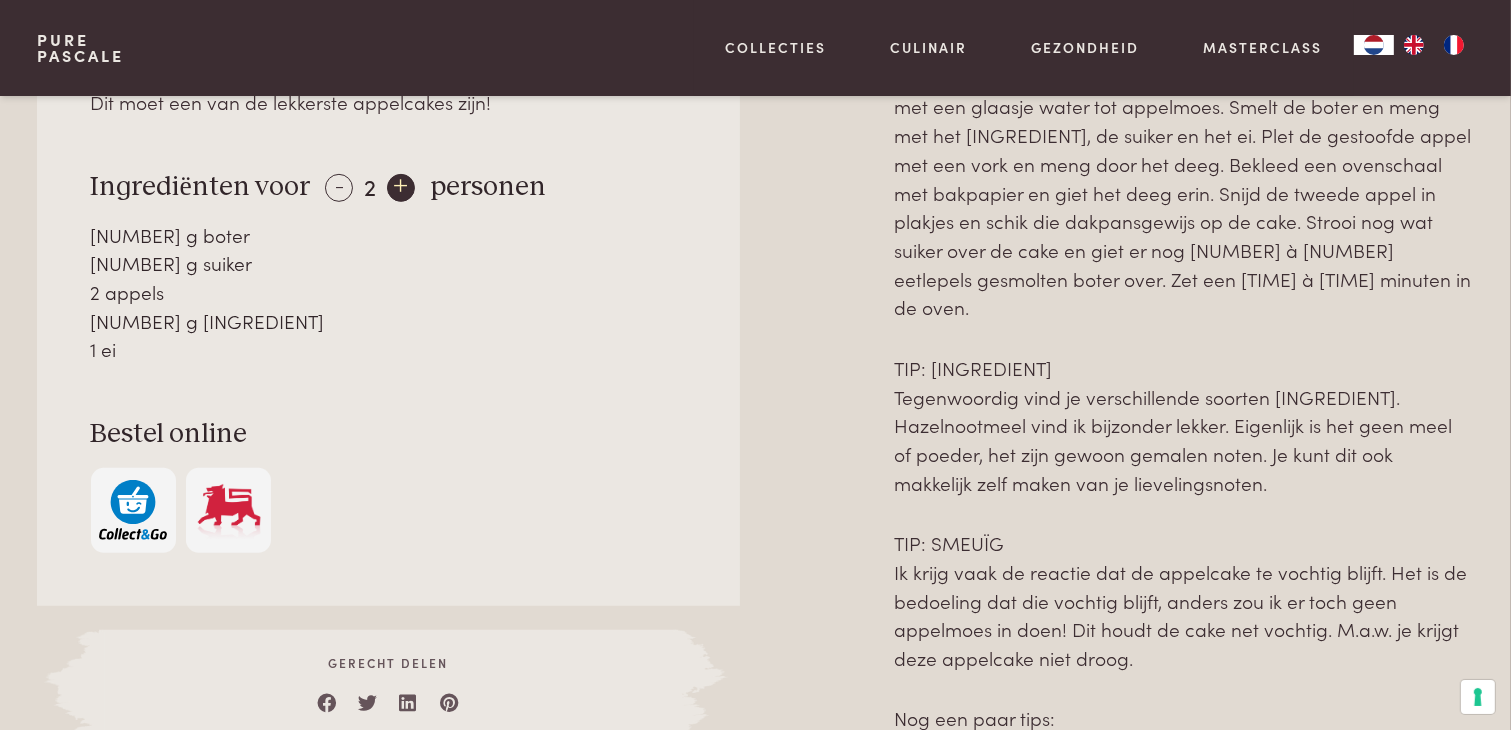 click on "+" at bounding box center [401, 188] 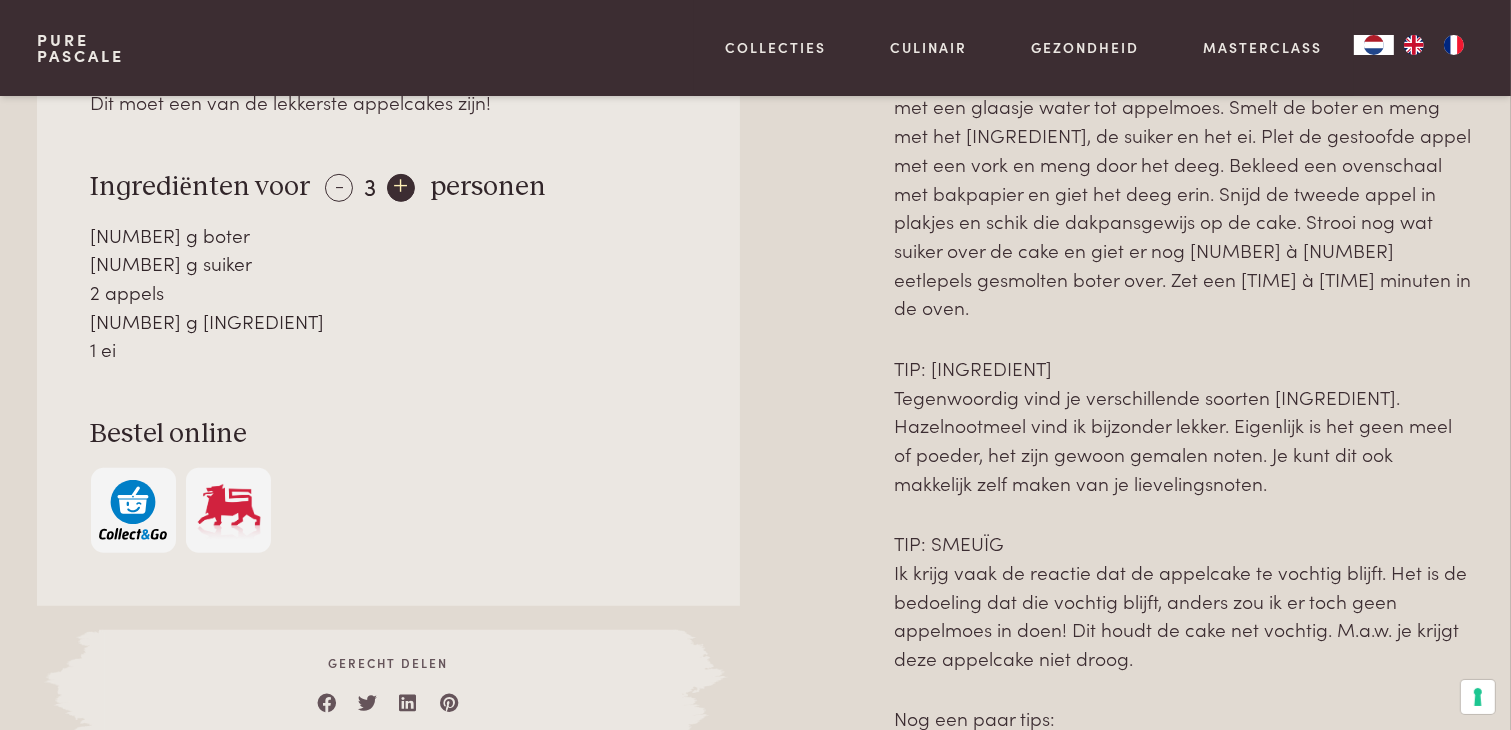 click on "+" at bounding box center (401, 188) 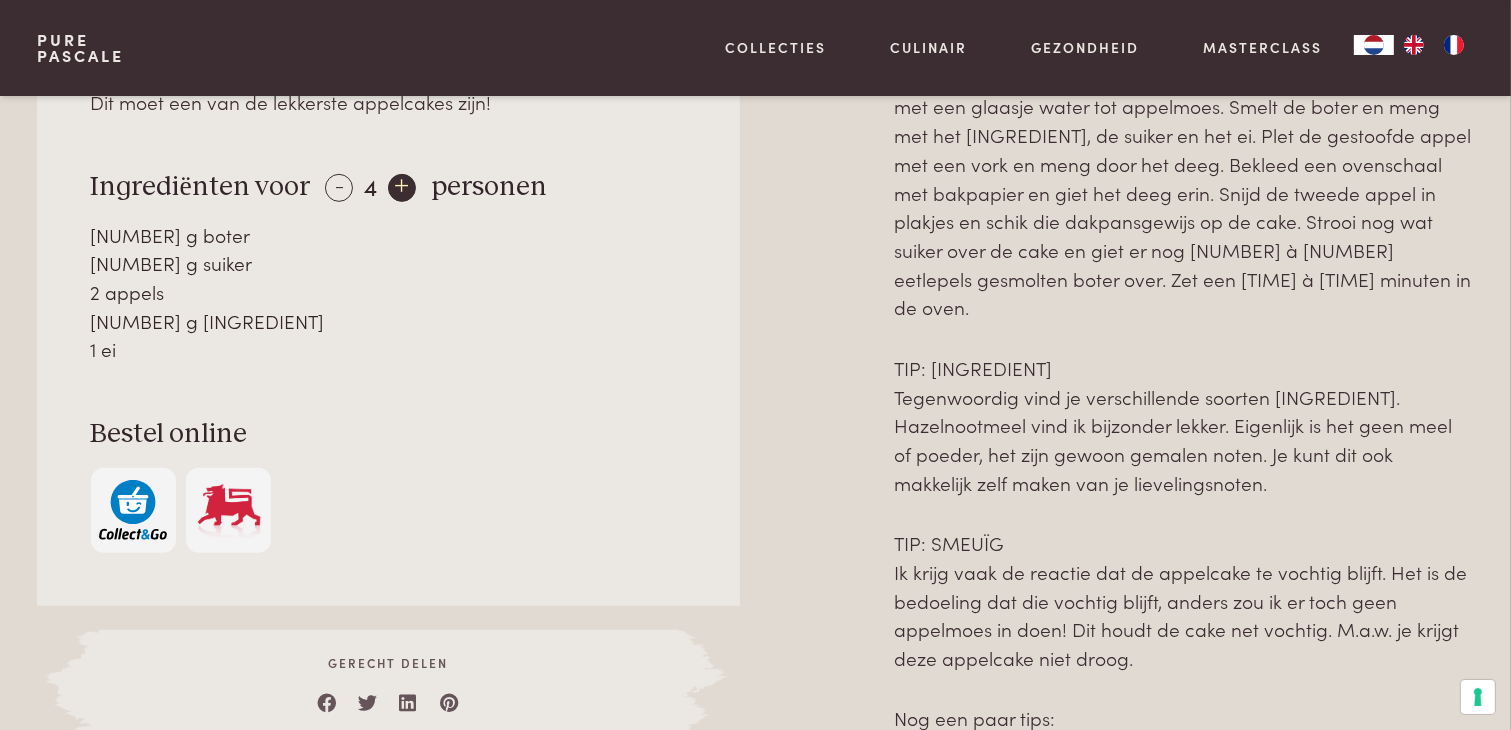 click on "+" at bounding box center [402, 188] 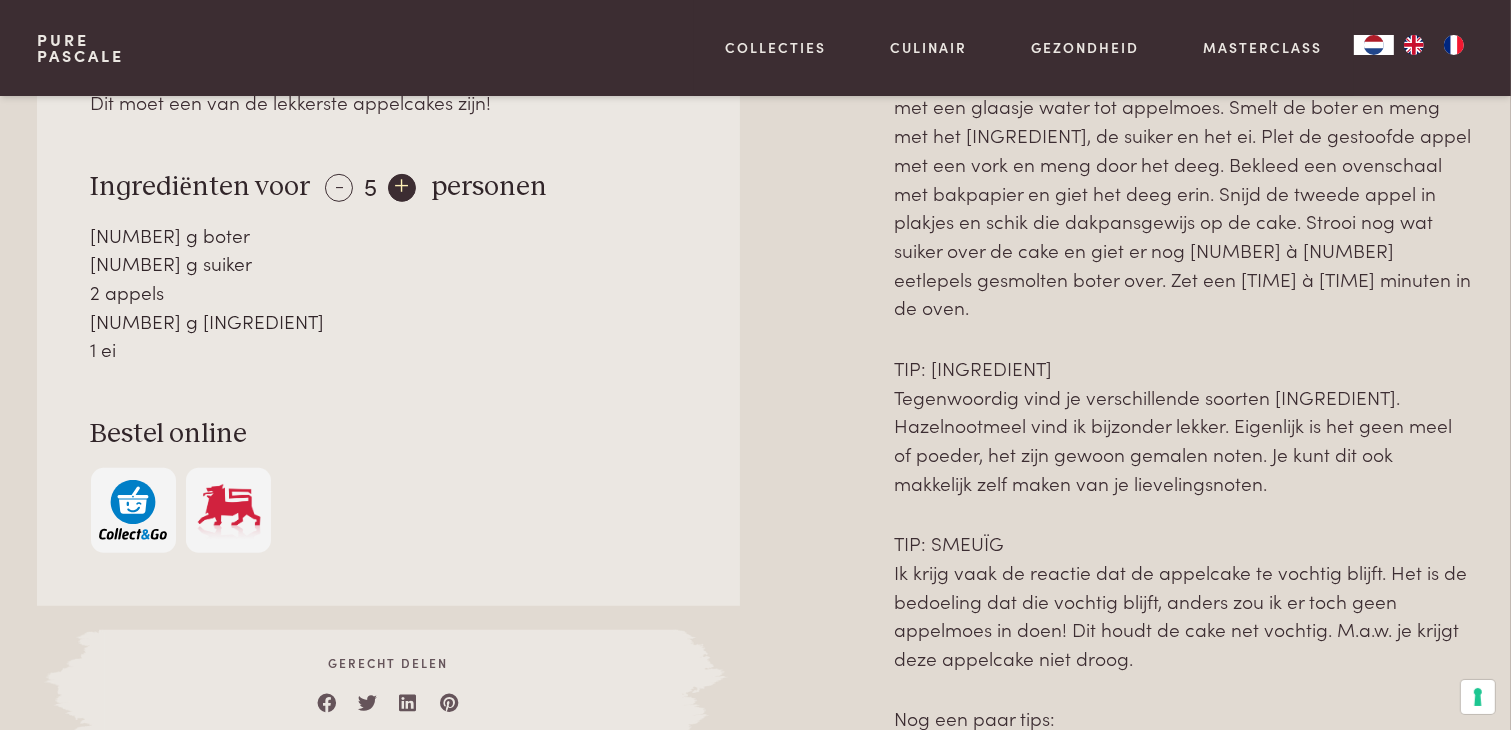 click on "+" at bounding box center (402, 188) 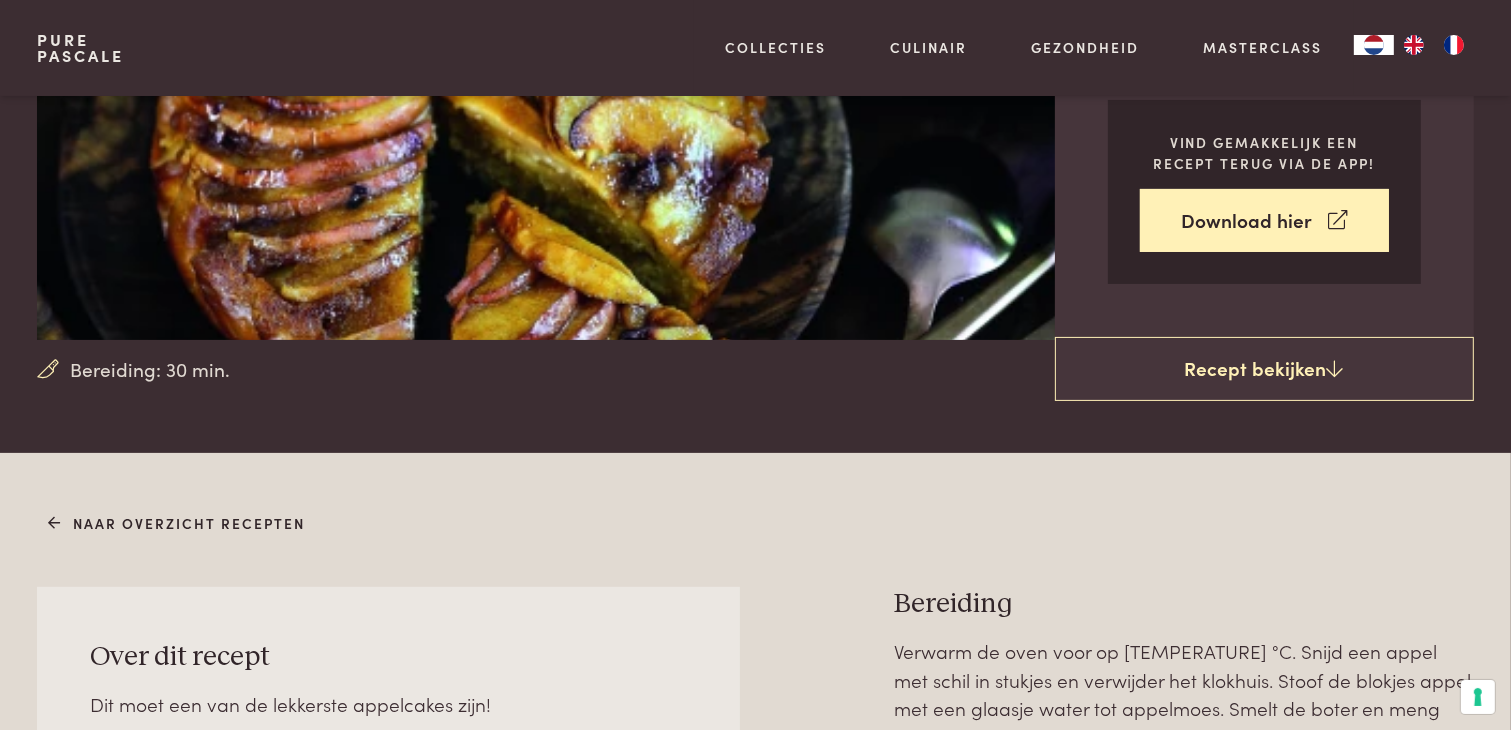 scroll, scrollTop: 400, scrollLeft: 0, axis: vertical 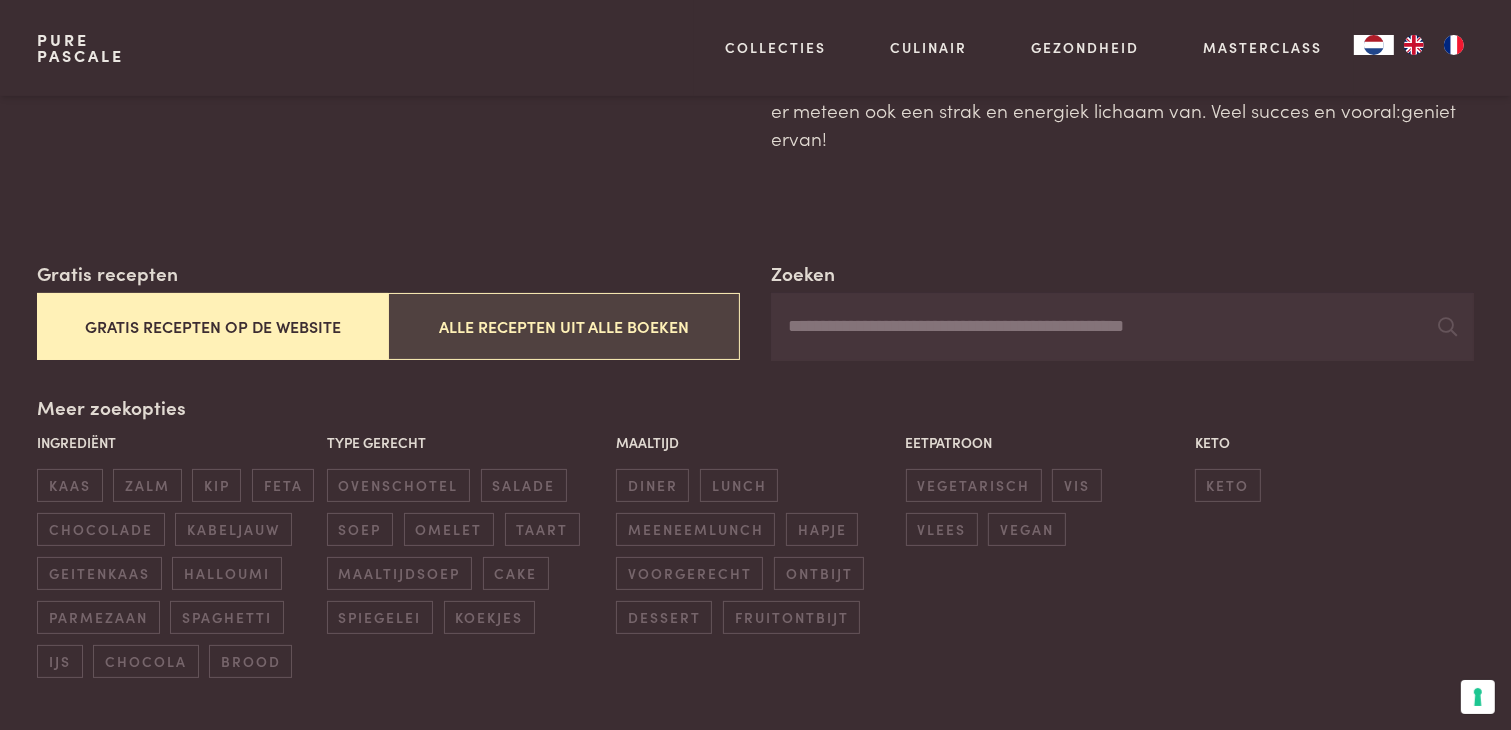click on "Alle recepten uit alle boeken" at bounding box center (563, 326) 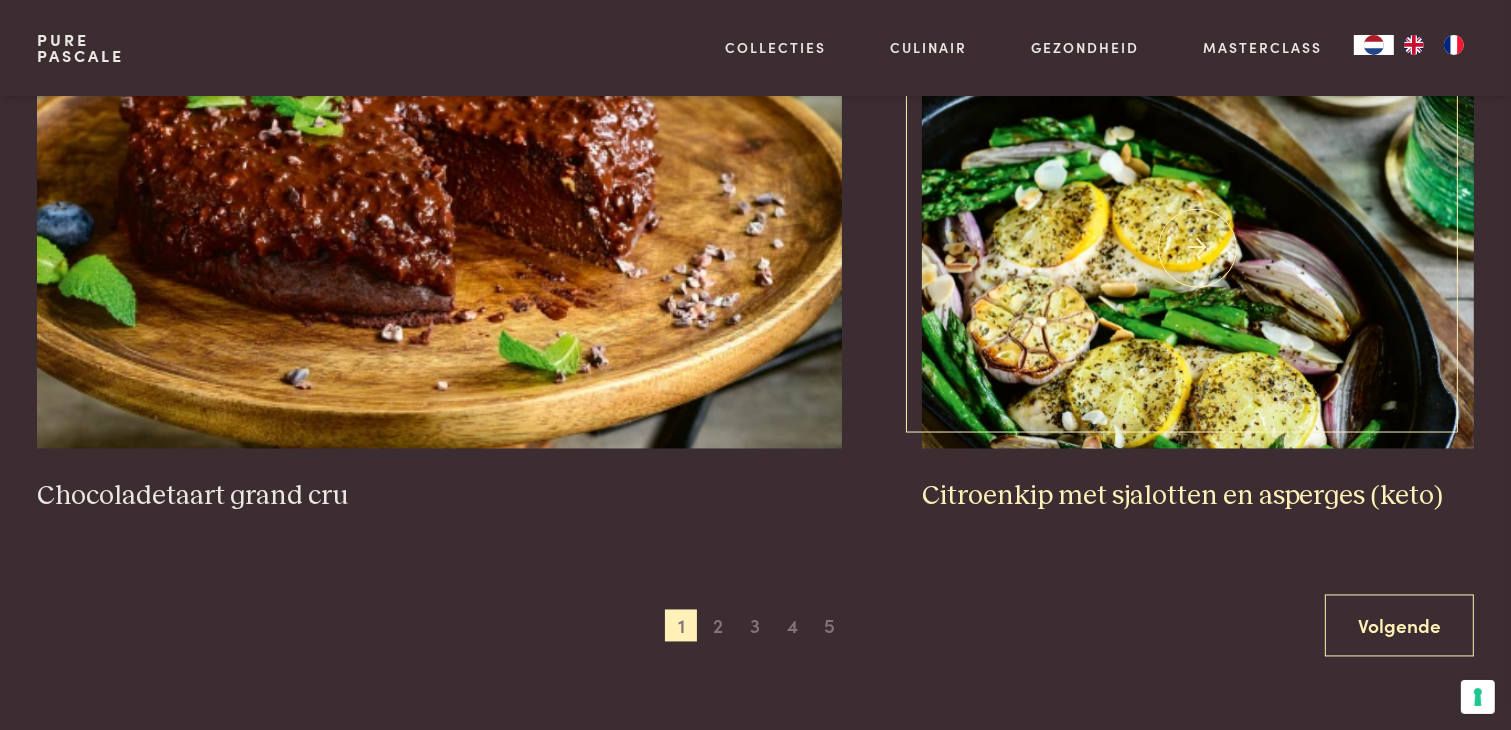 scroll, scrollTop: 3659, scrollLeft: 0, axis: vertical 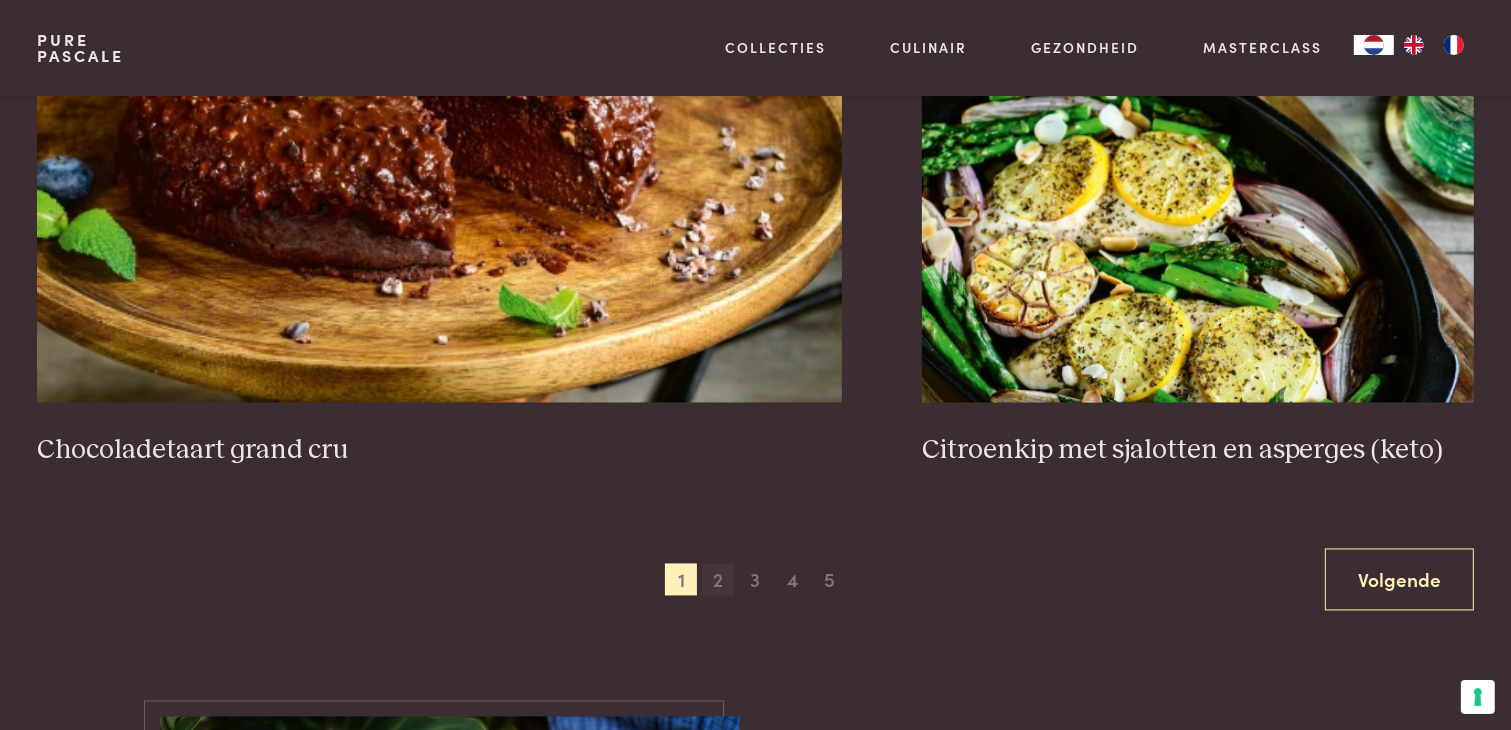 click on "2" at bounding box center (718, 580) 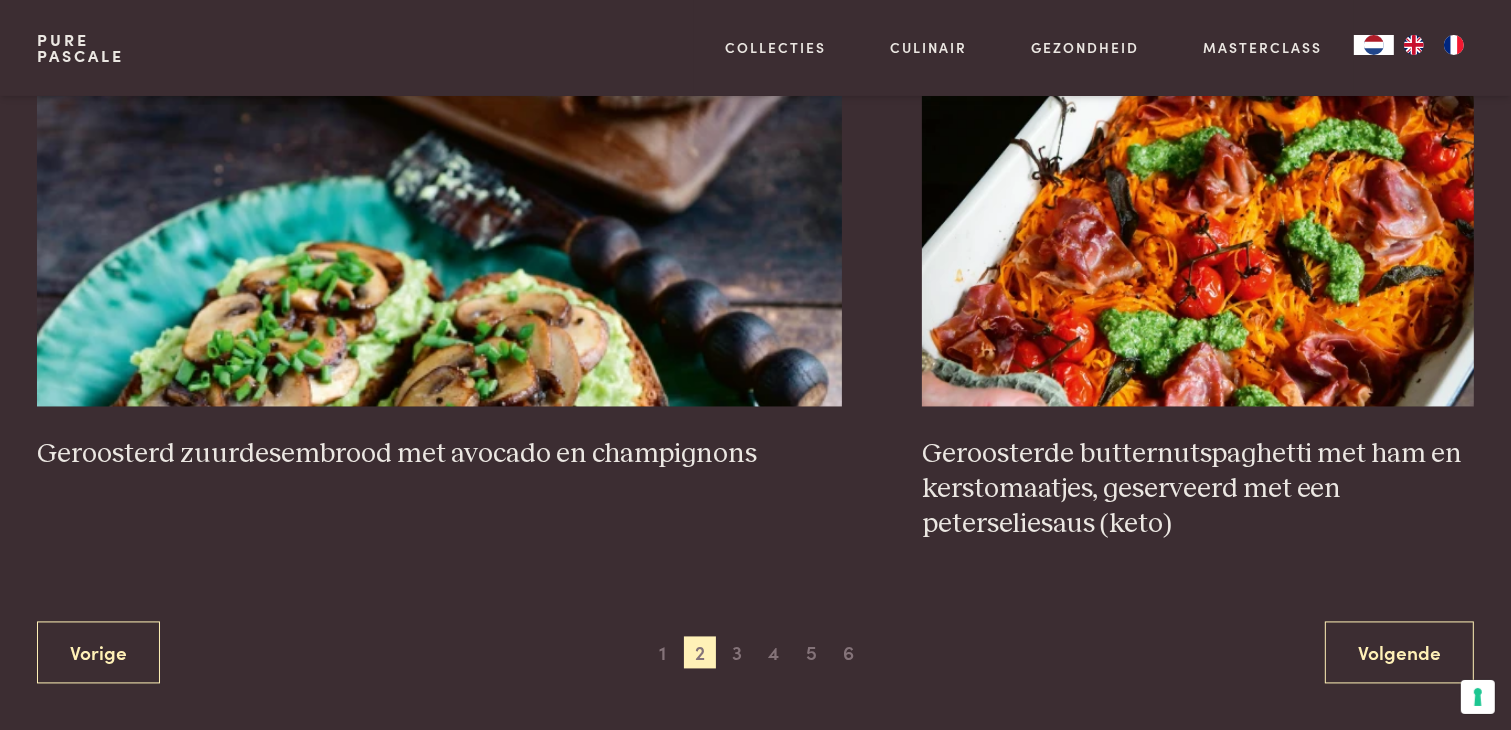 scroll, scrollTop: 3759, scrollLeft: 0, axis: vertical 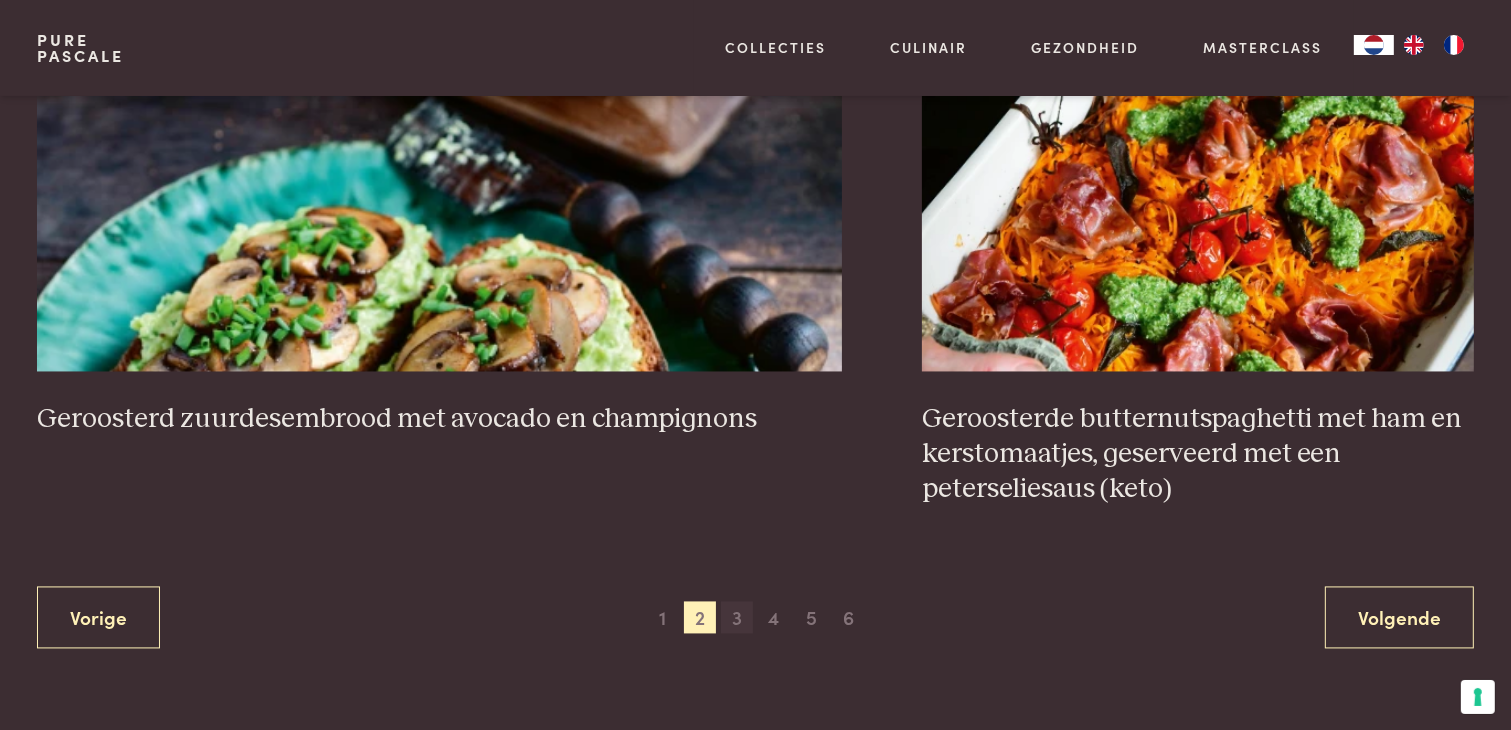 click on "3" at bounding box center (737, 618) 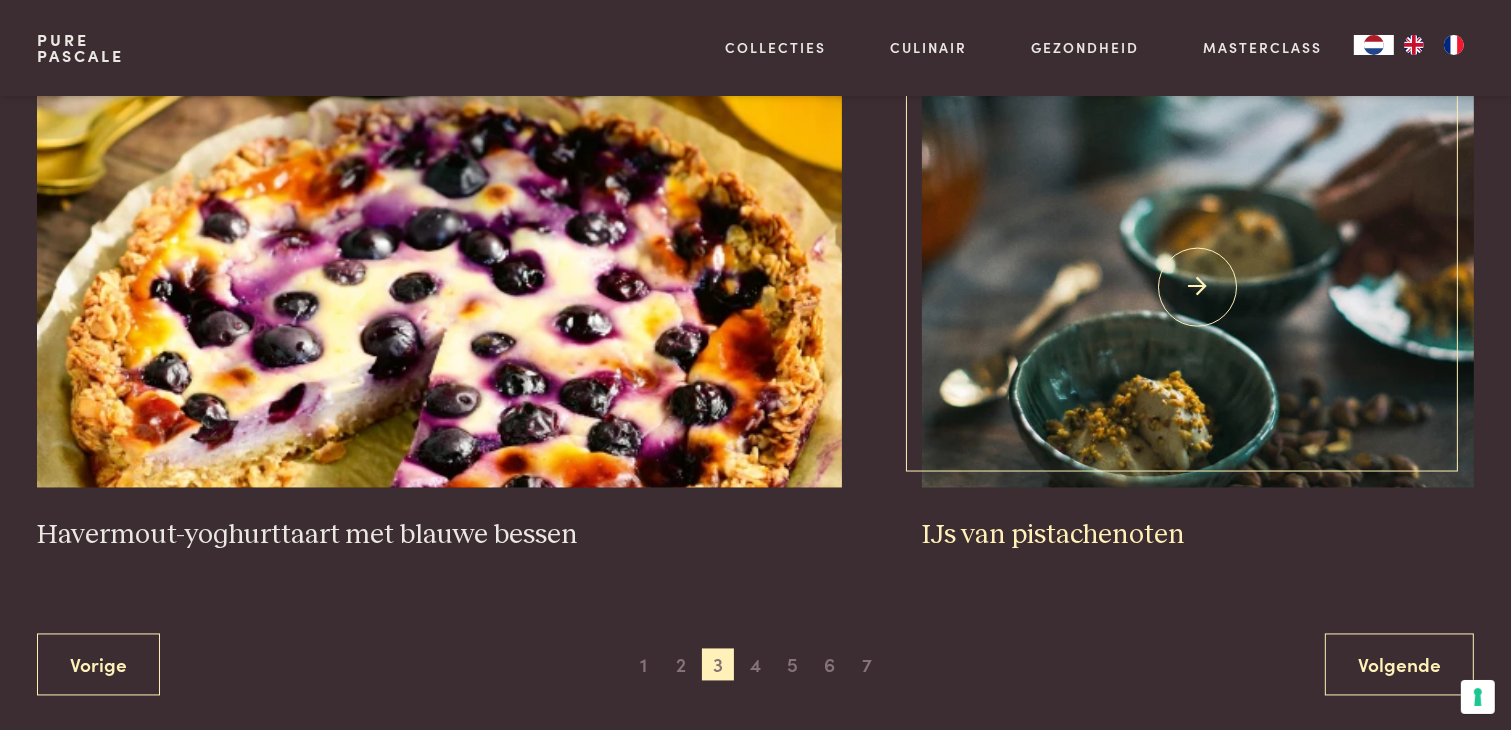 scroll, scrollTop: 3659, scrollLeft: 0, axis: vertical 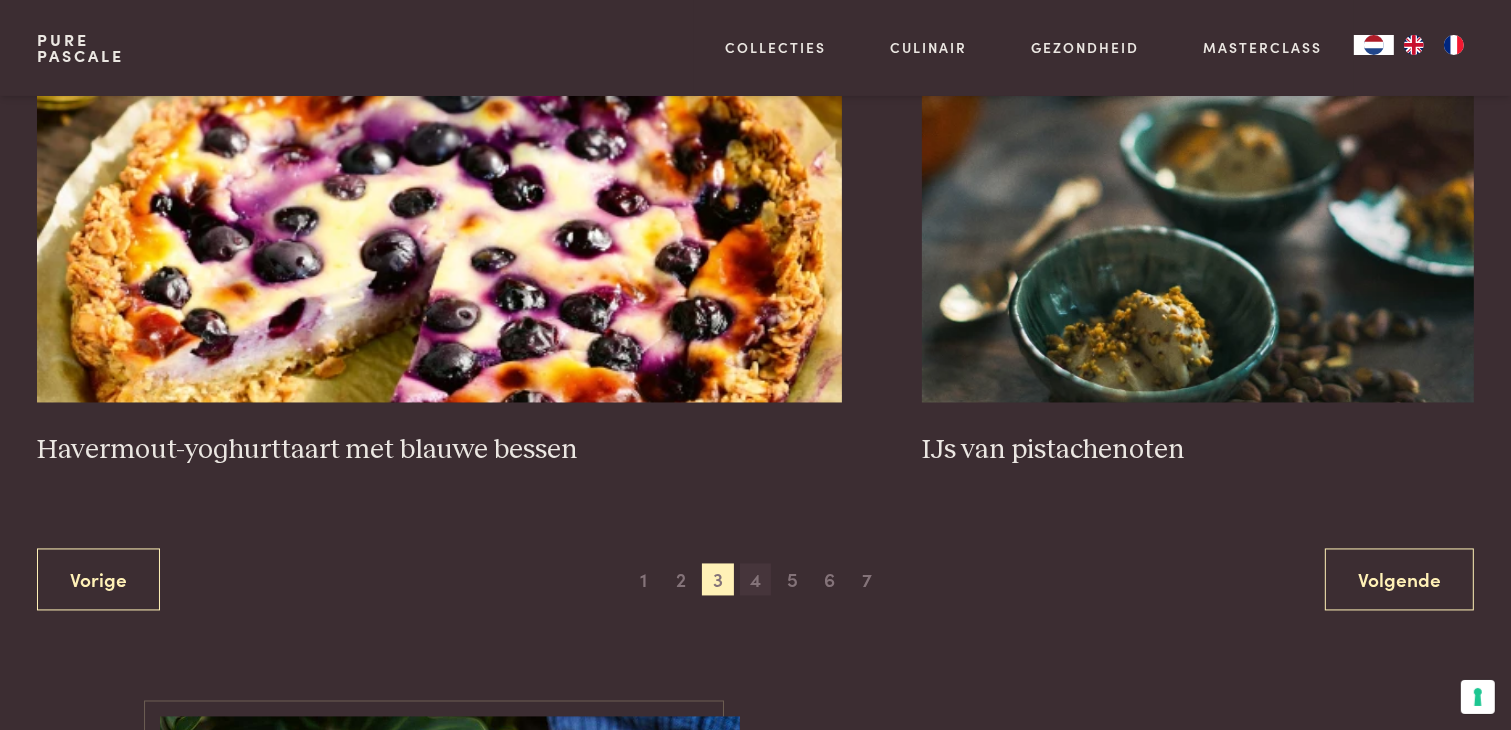 click on "4" at bounding box center [756, 580] 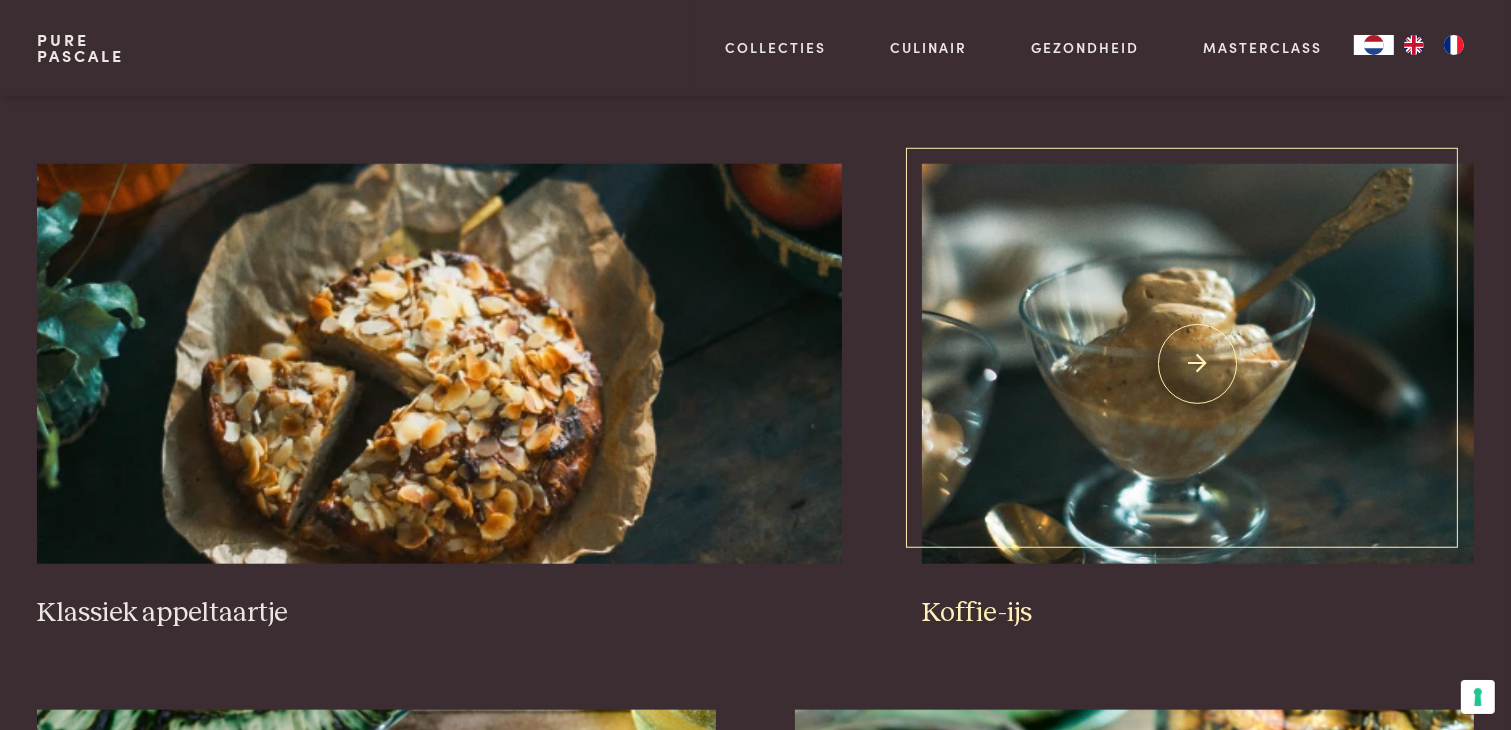 scroll, scrollTop: 1959, scrollLeft: 0, axis: vertical 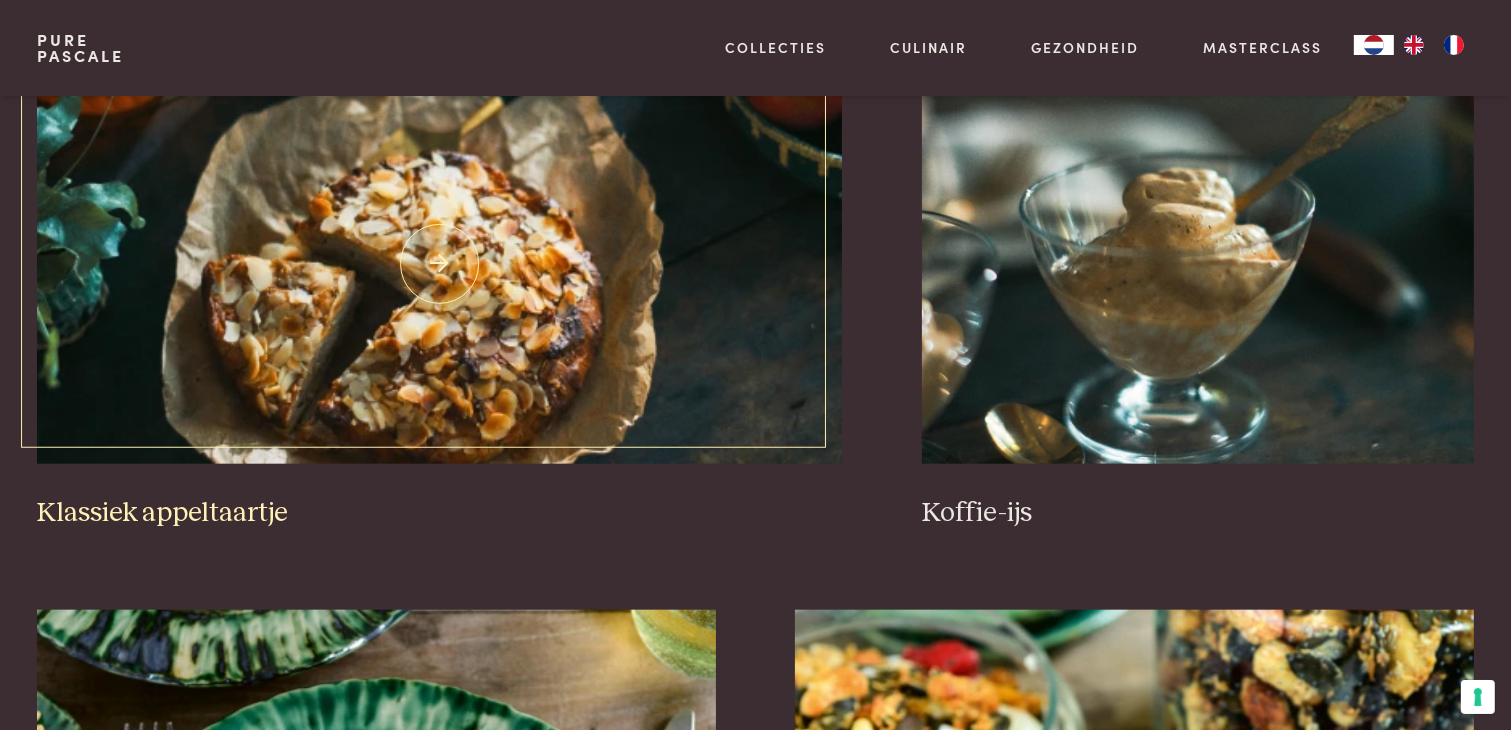 click at bounding box center (439, 264) 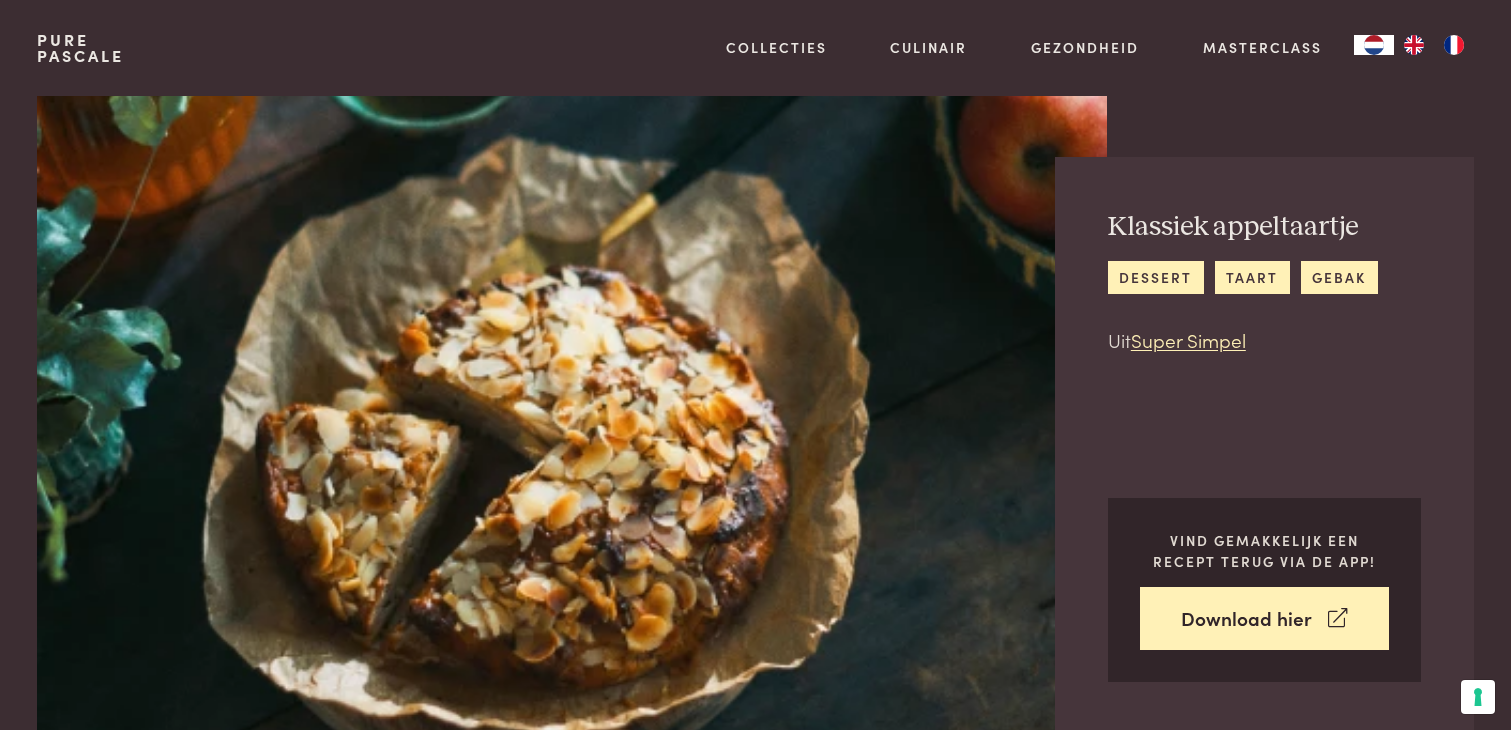 scroll, scrollTop: 0, scrollLeft: 0, axis: both 